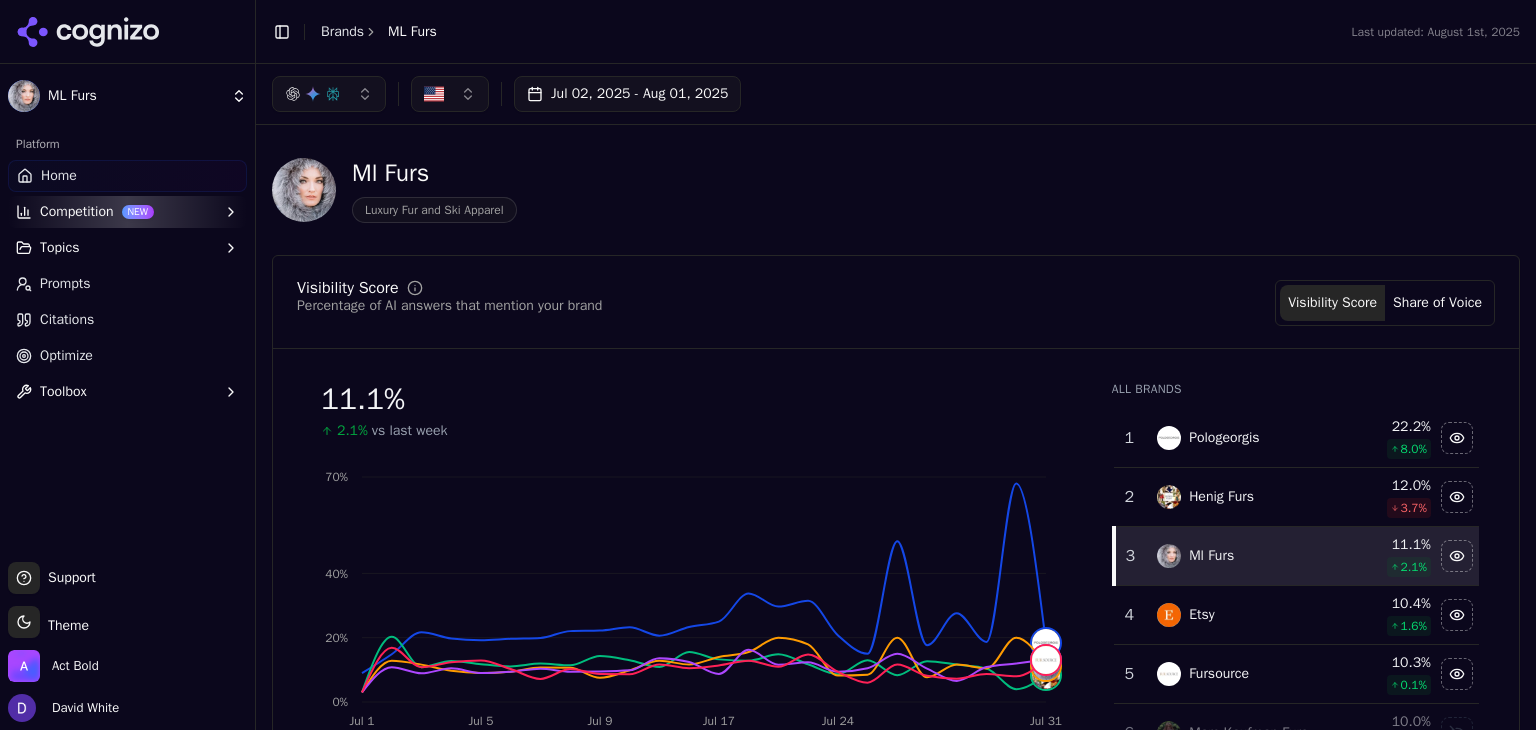 scroll, scrollTop: 0, scrollLeft: 0, axis: both 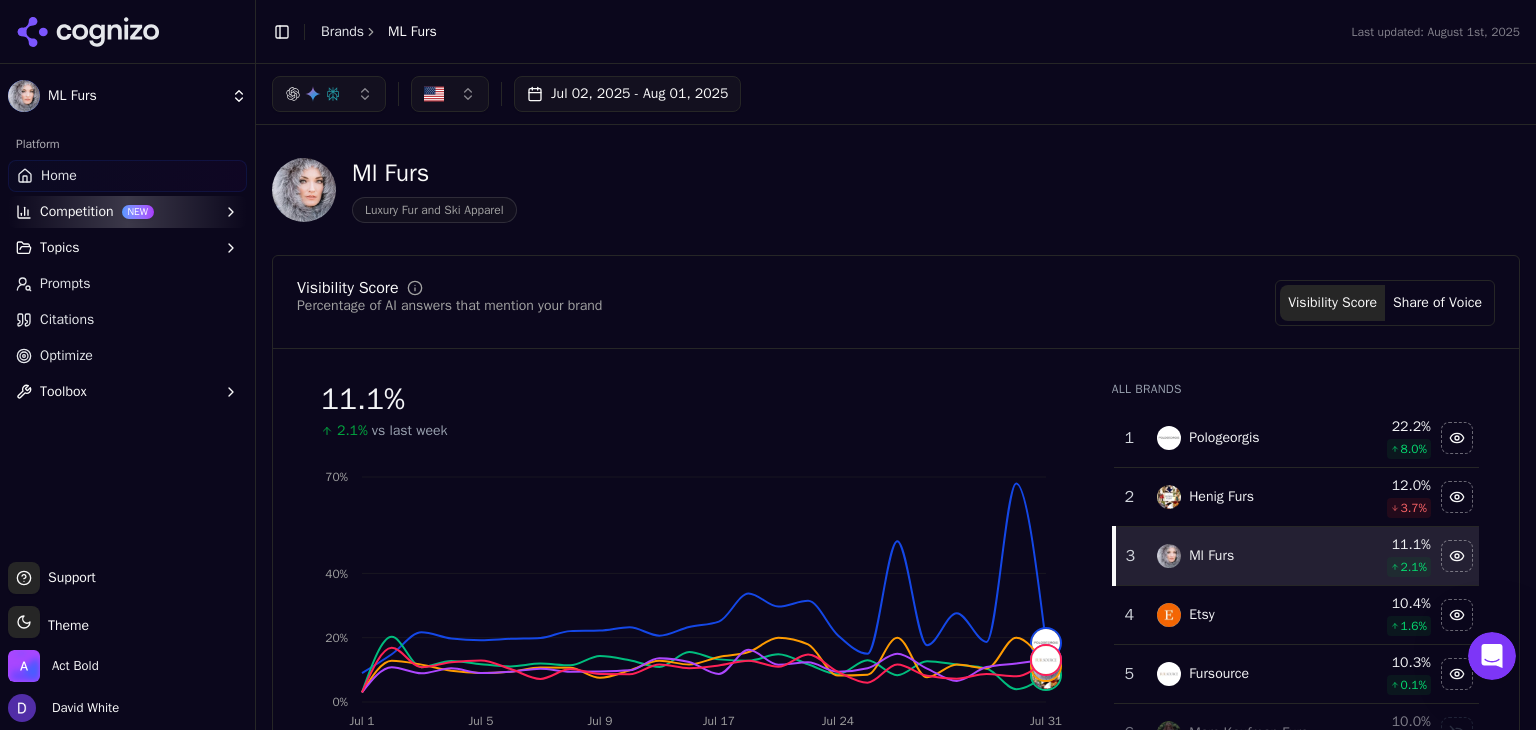 click on "Home" at bounding box center [59, 176] 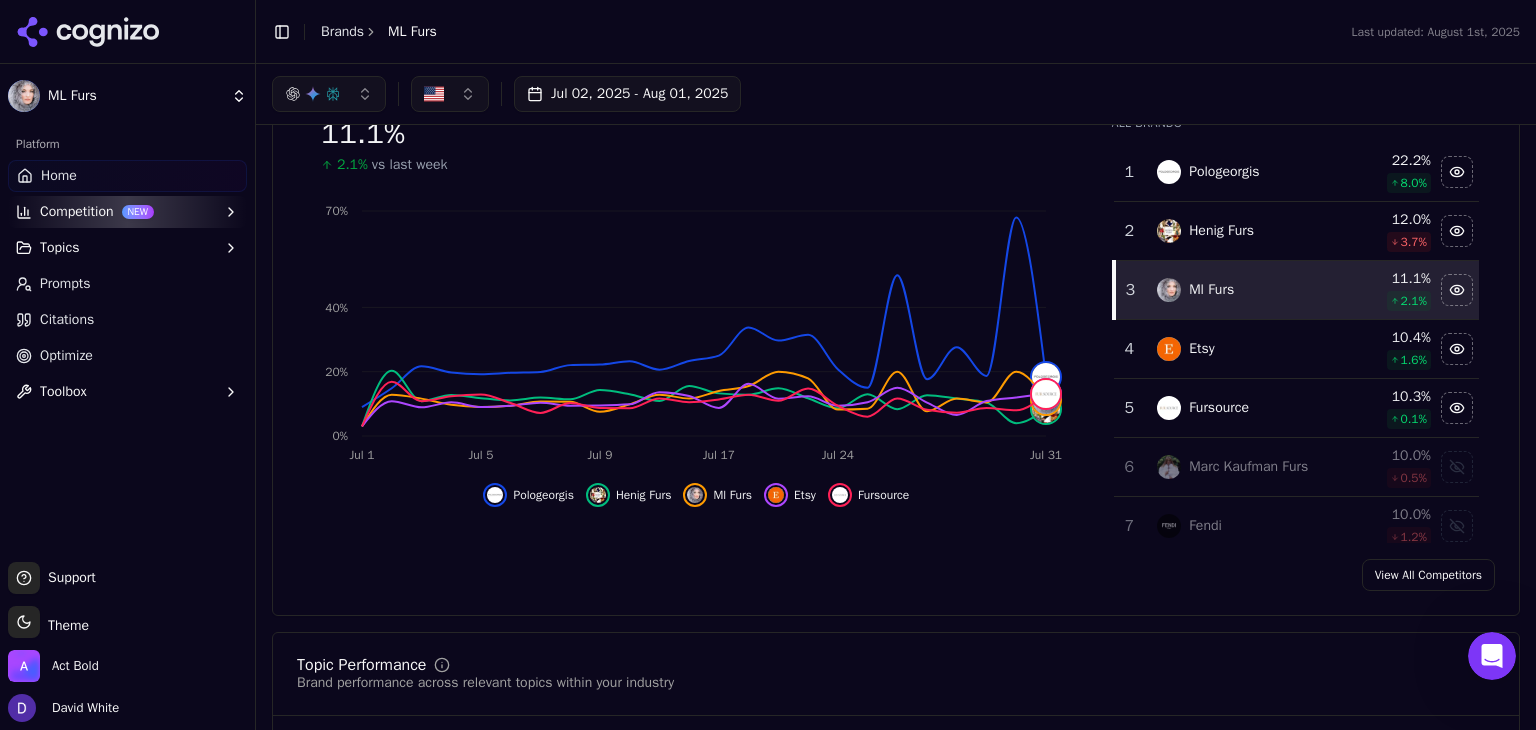 scroll, scrollTop: 133, scrollLeft: 0, axis: vertical 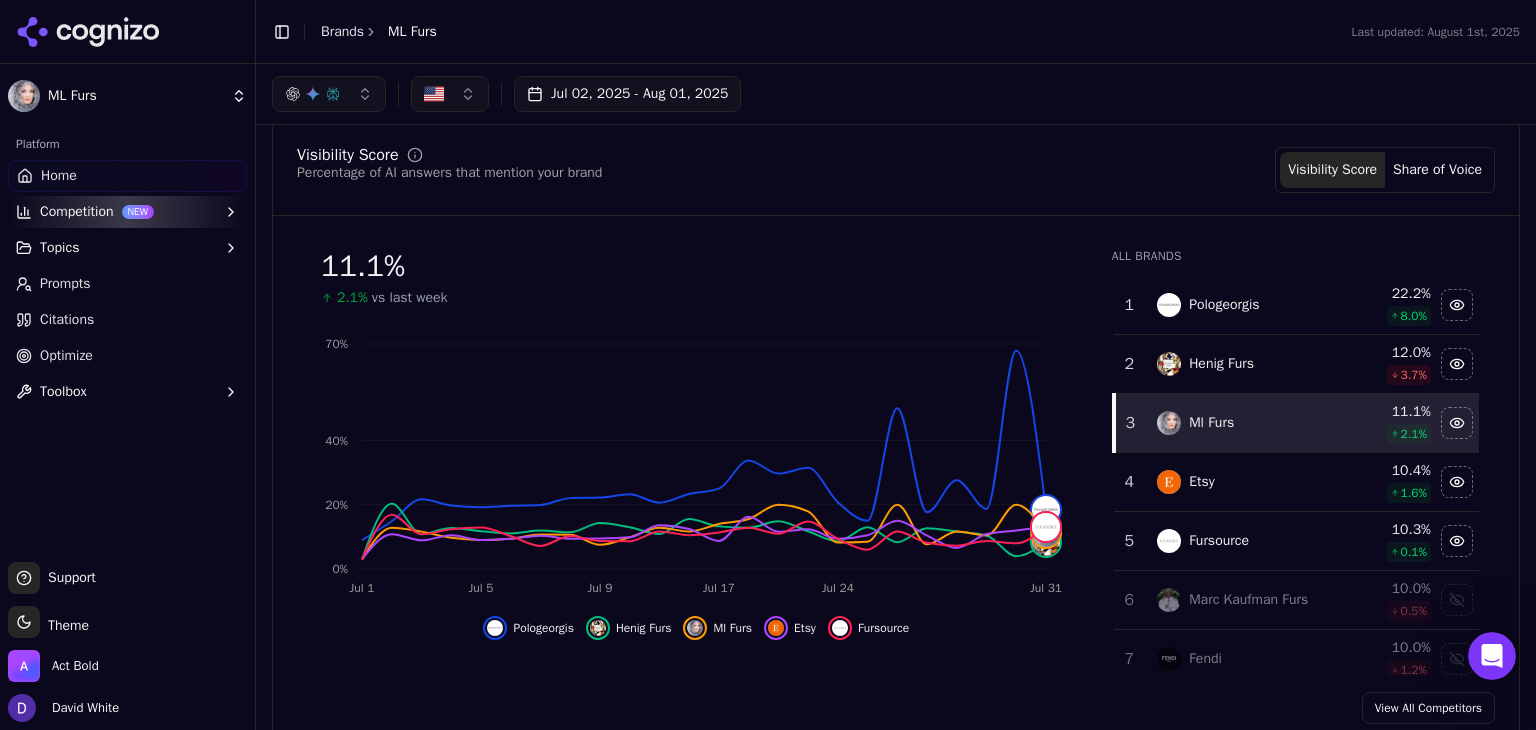 click on "View All Competitors" at bounding box center [1428, 708] 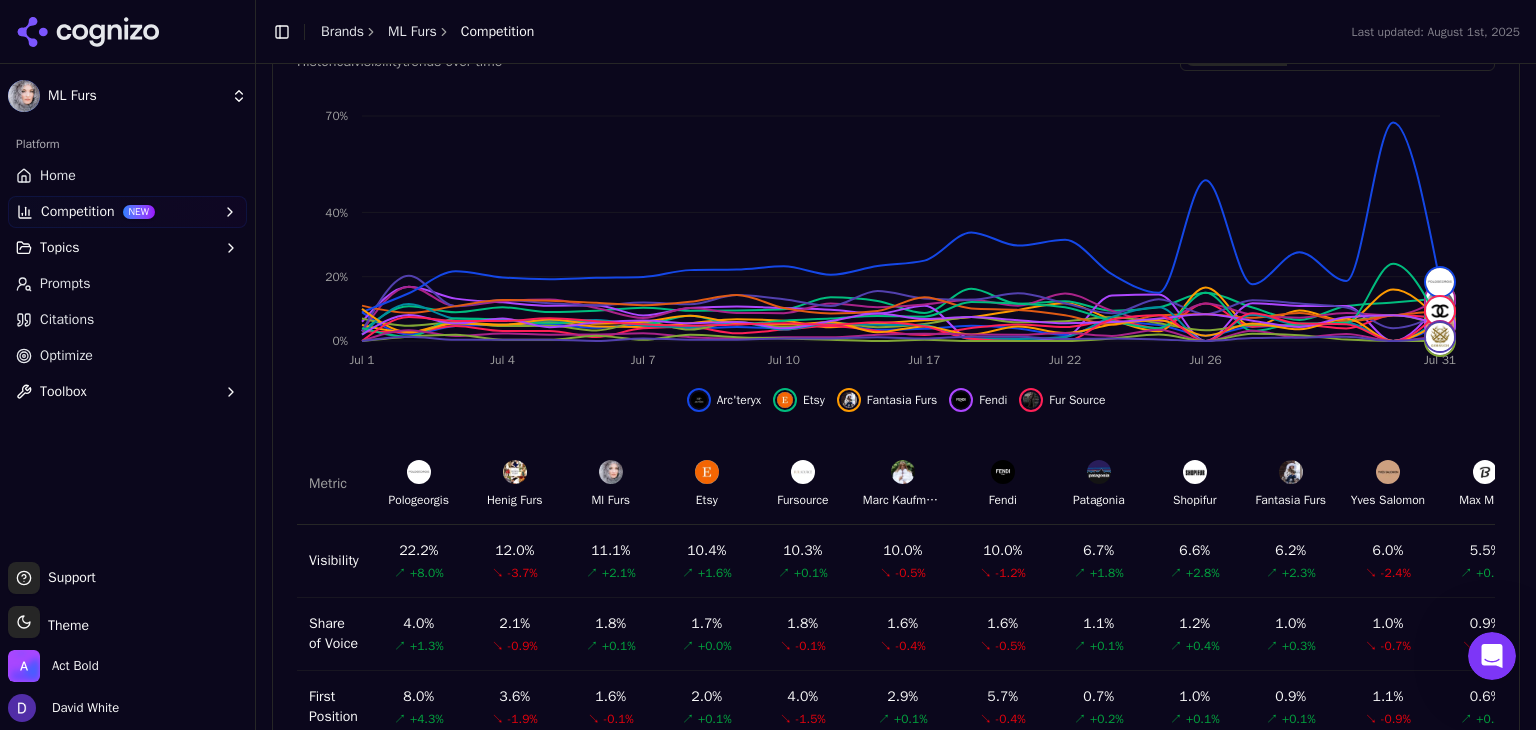 scroll, scrollTop: 753, scrollLeft: 0, axis: vertical 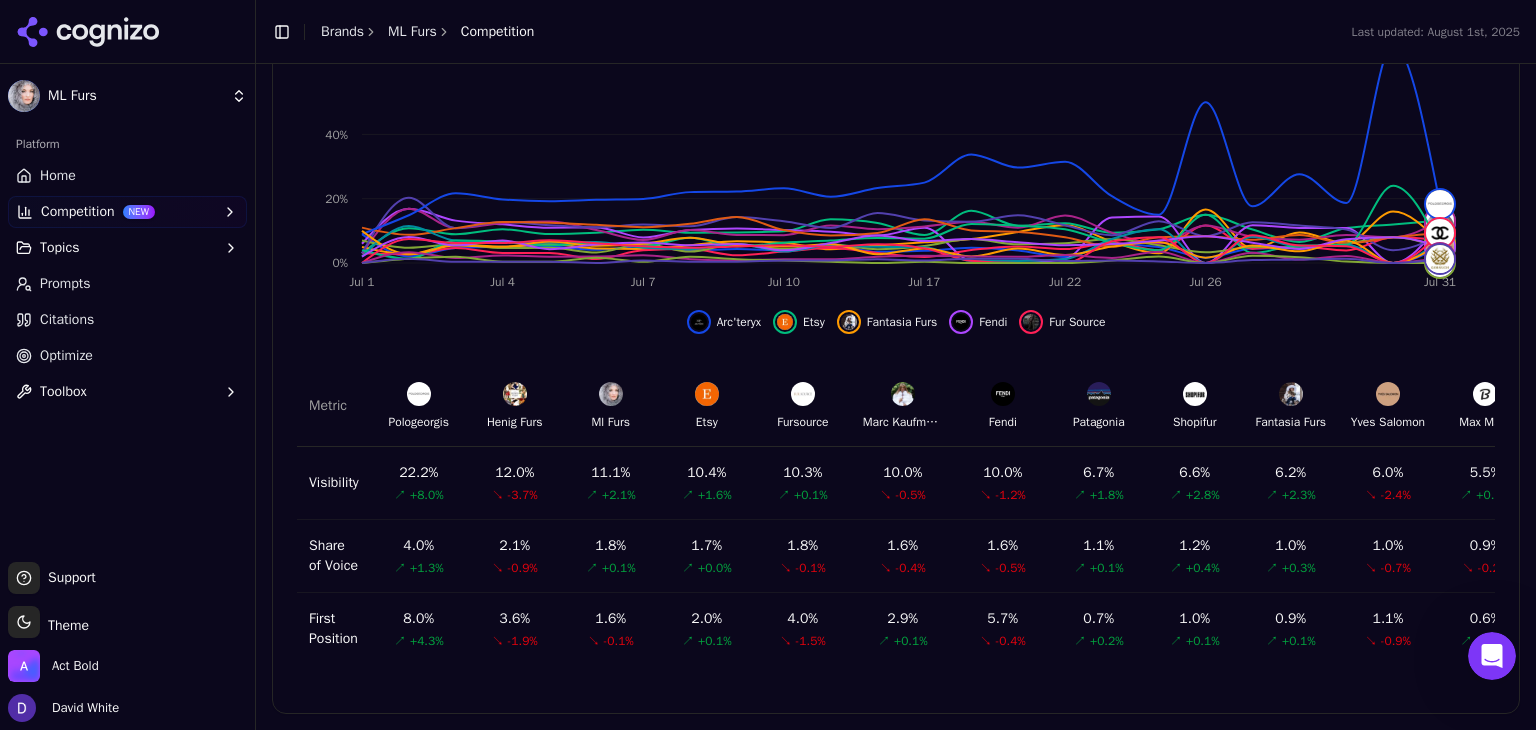 click on "Competition" at bounding box center [78, 212] 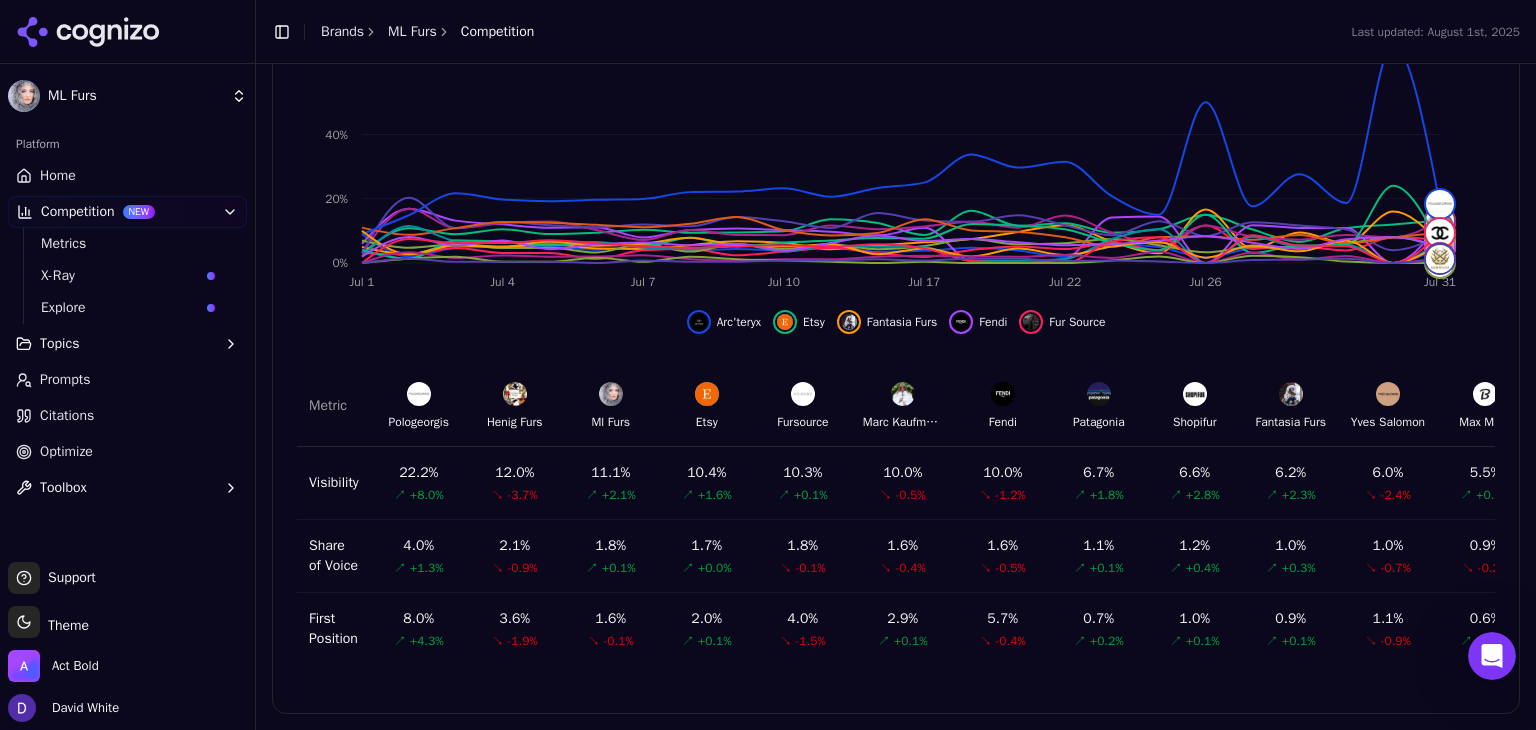 click on "Explore" at bounding box center [120, 308] 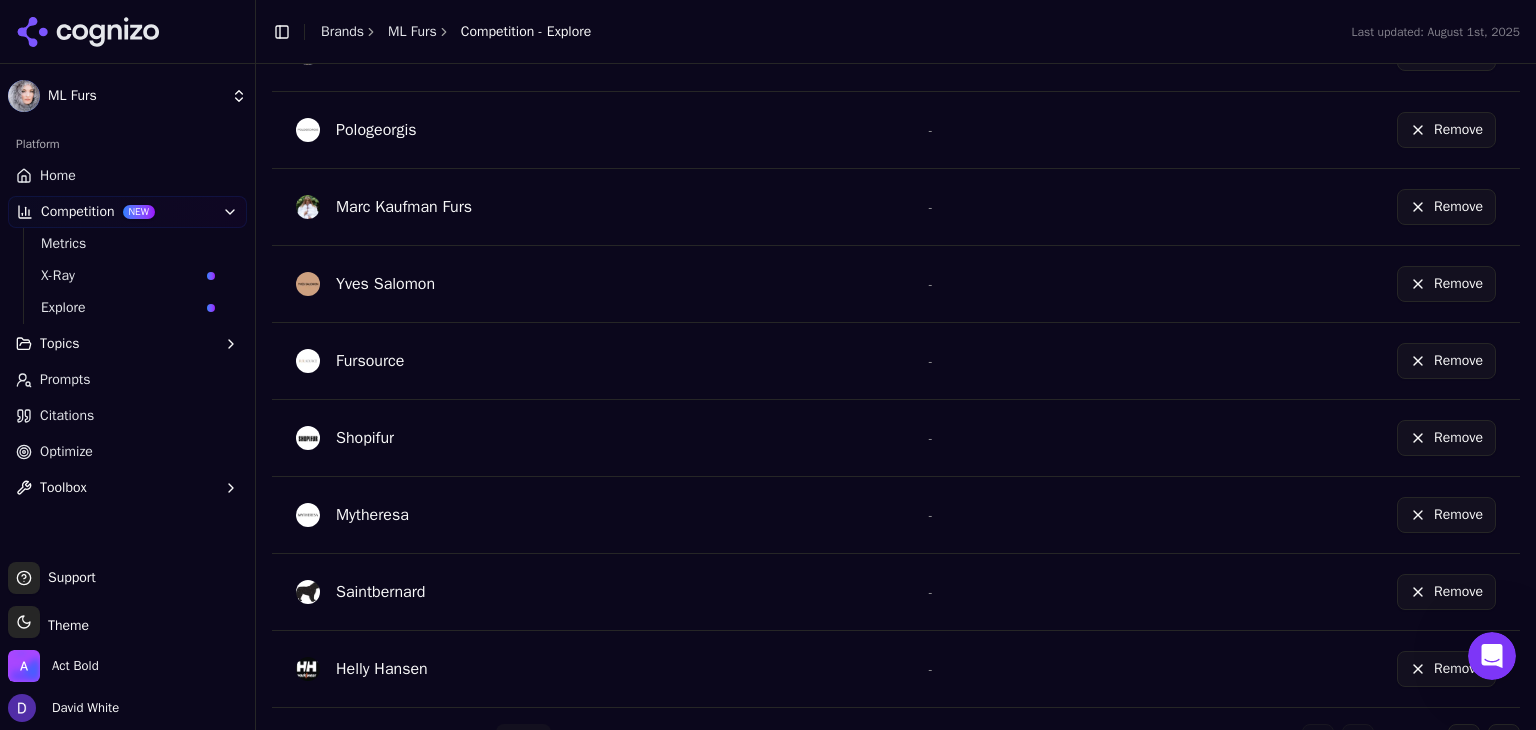 scroll, scrollTop: 777, scrollLeft: 0, axis: vertical 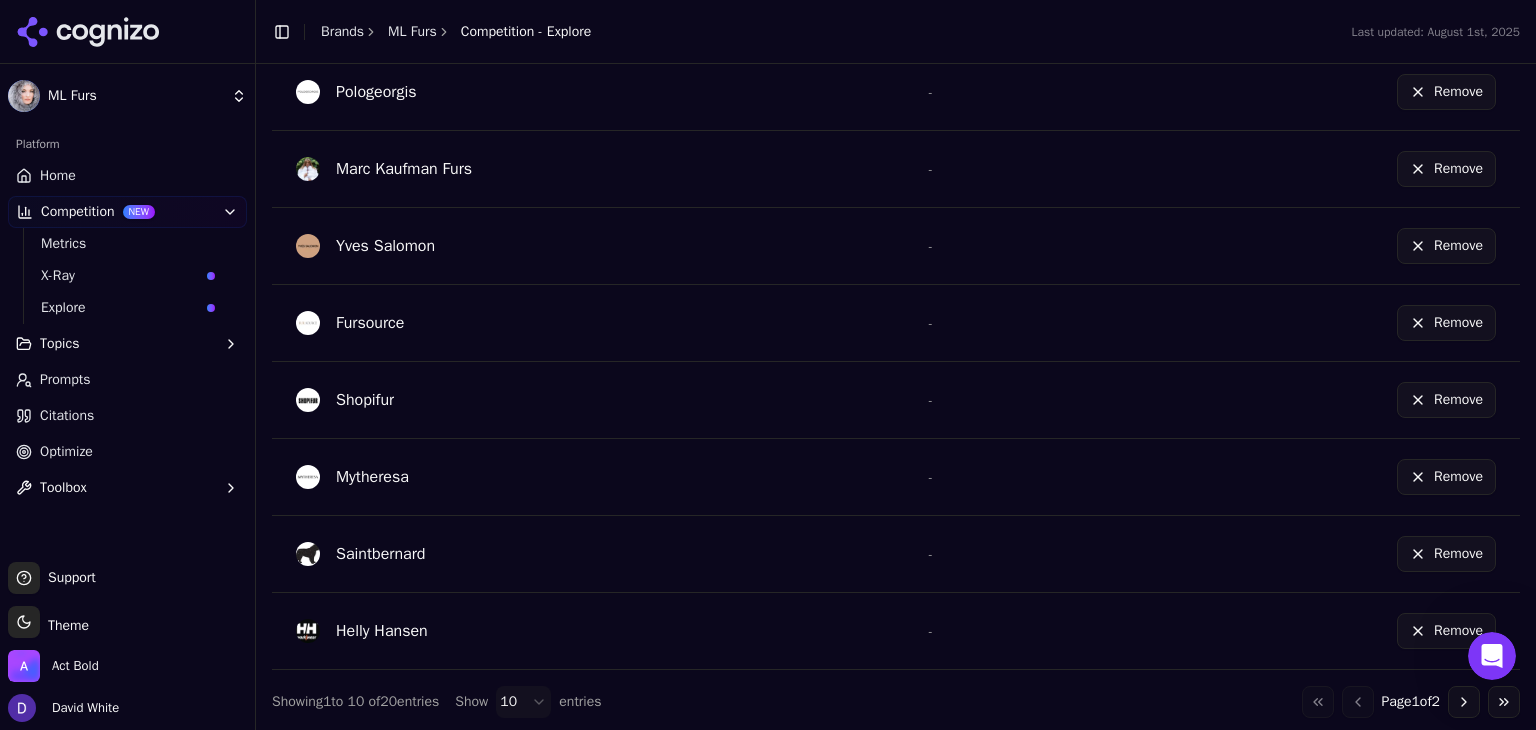 click on "Remove" at bounding box center [1446, 323] 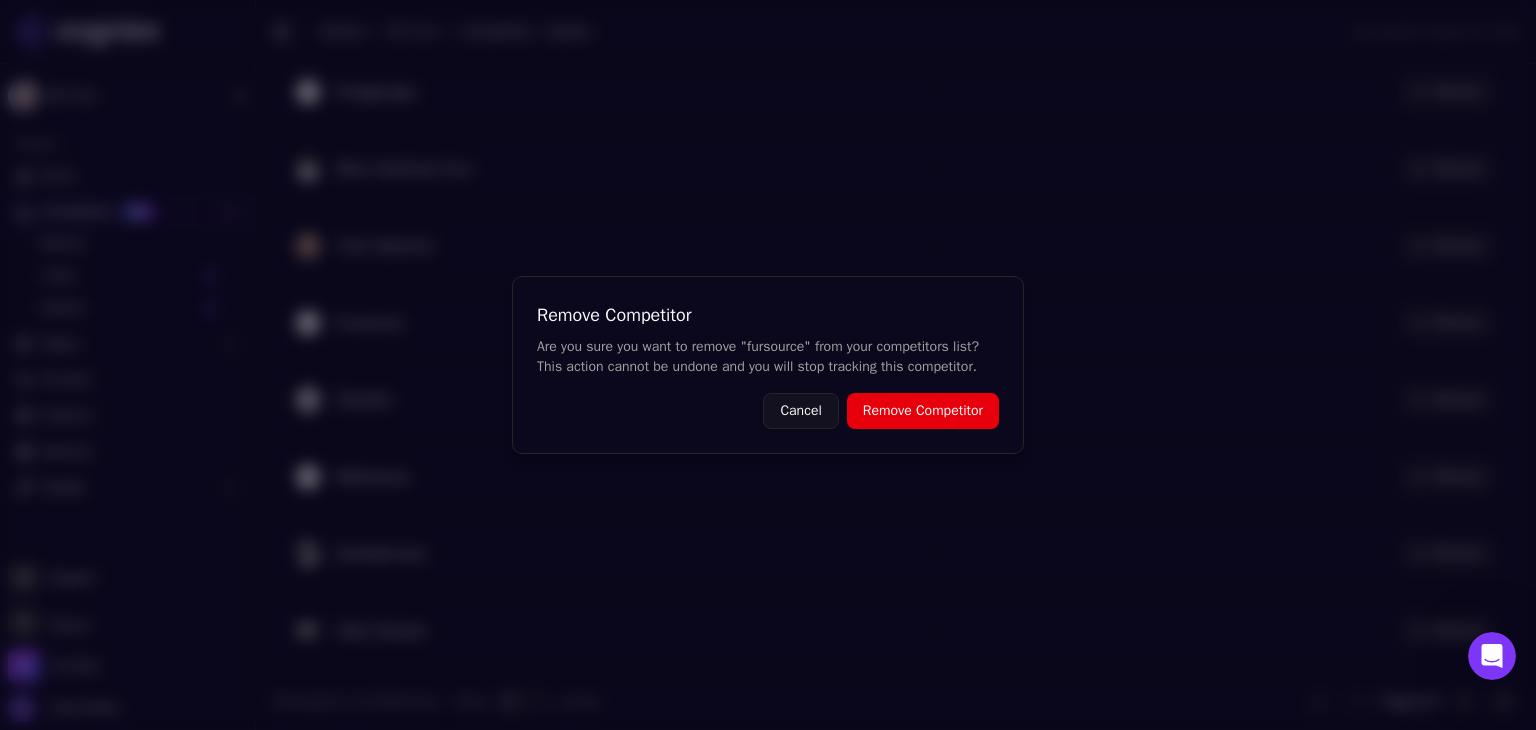 click on "Remove Competitor" at bounding box center (923, 411) 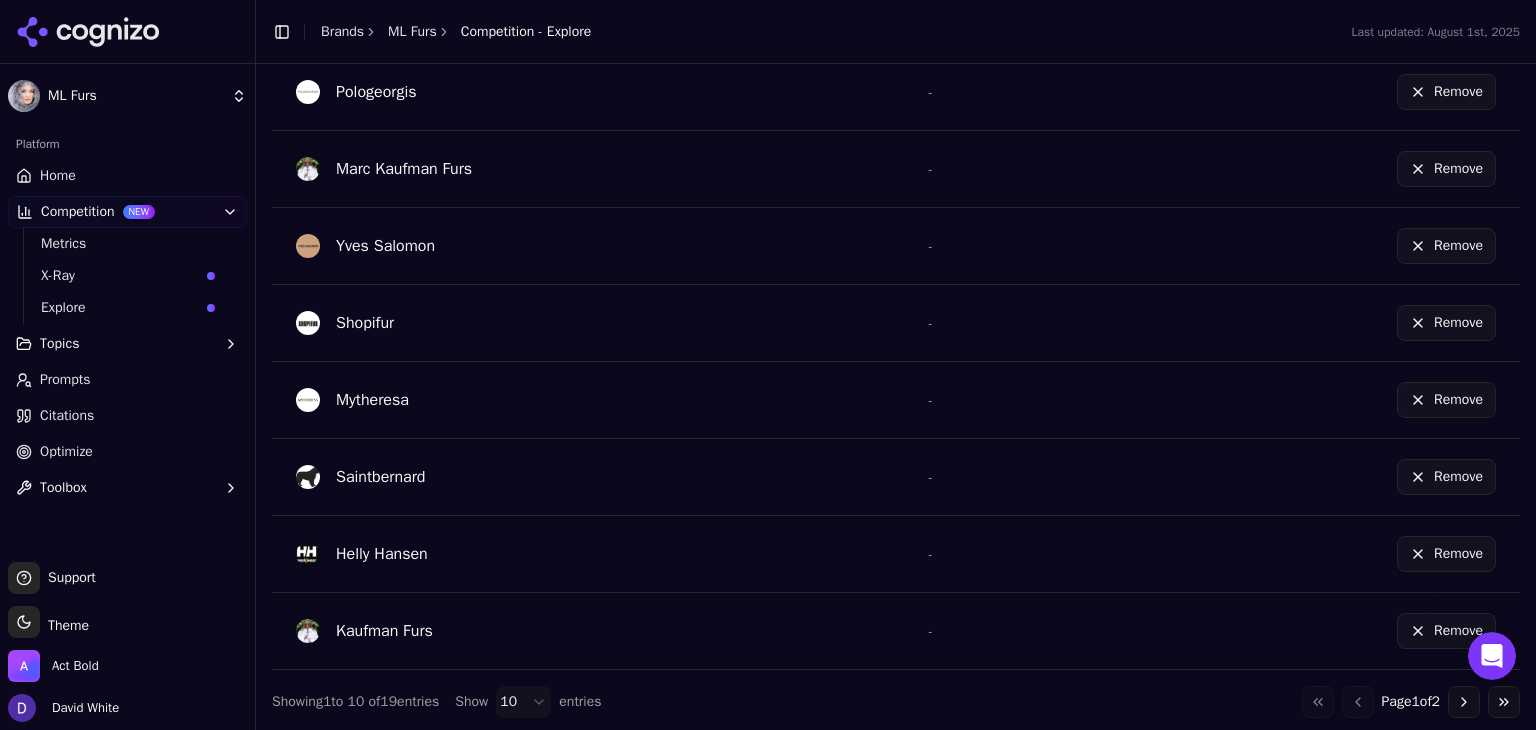 click on "Remove" at bounding box center (1446, 400) 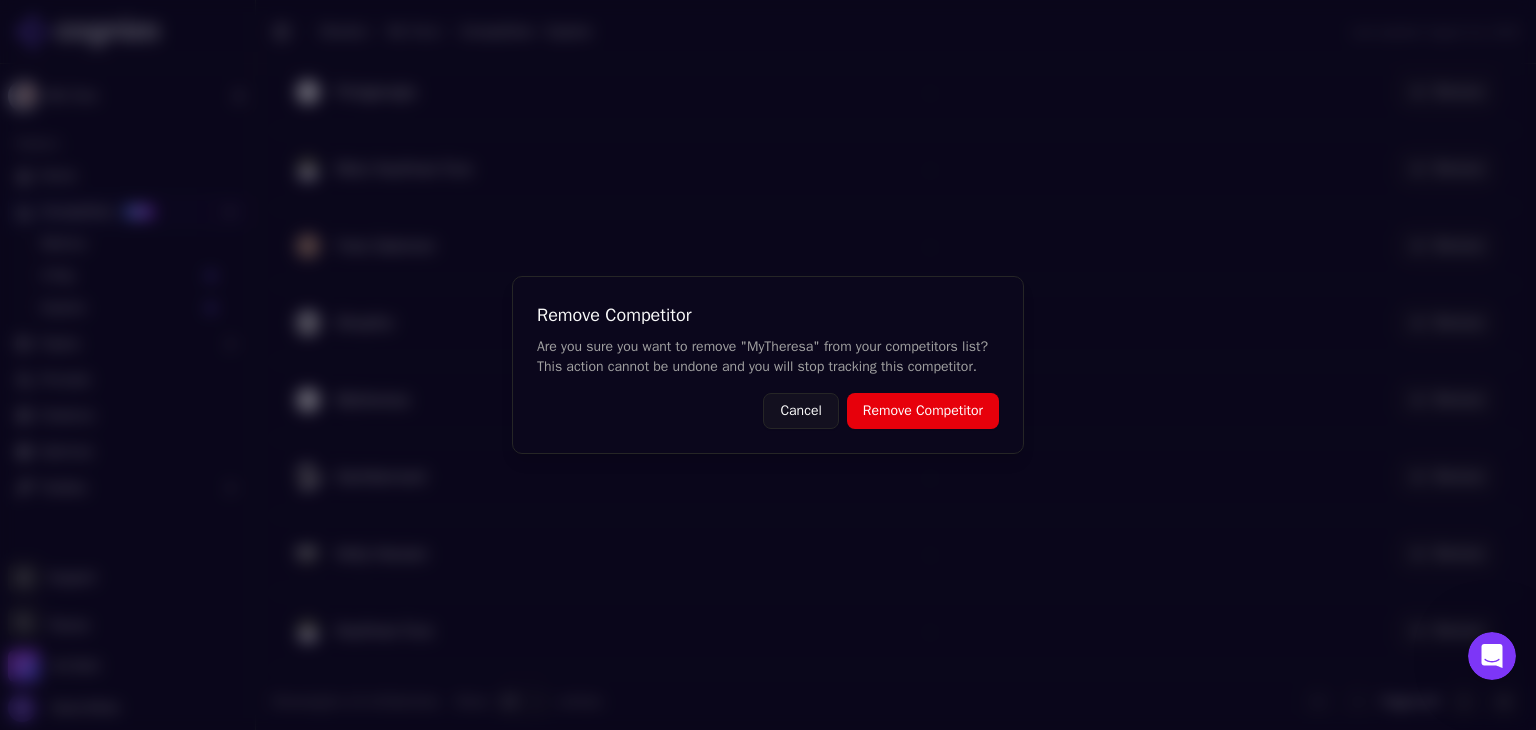 click on "Remove Competitor" at bounding box center [923, 411] 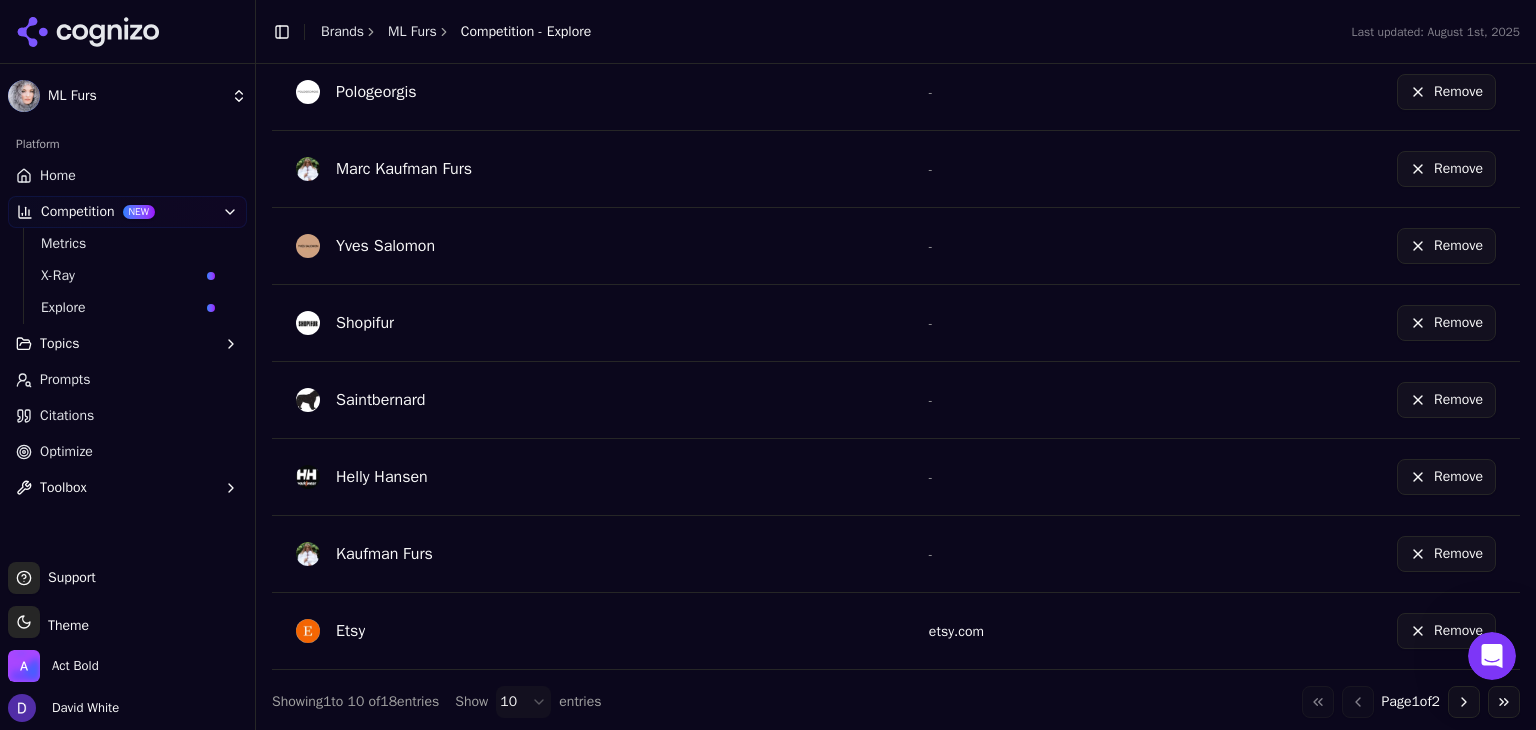 click on "Remove" at bounding box center [1446, 400] 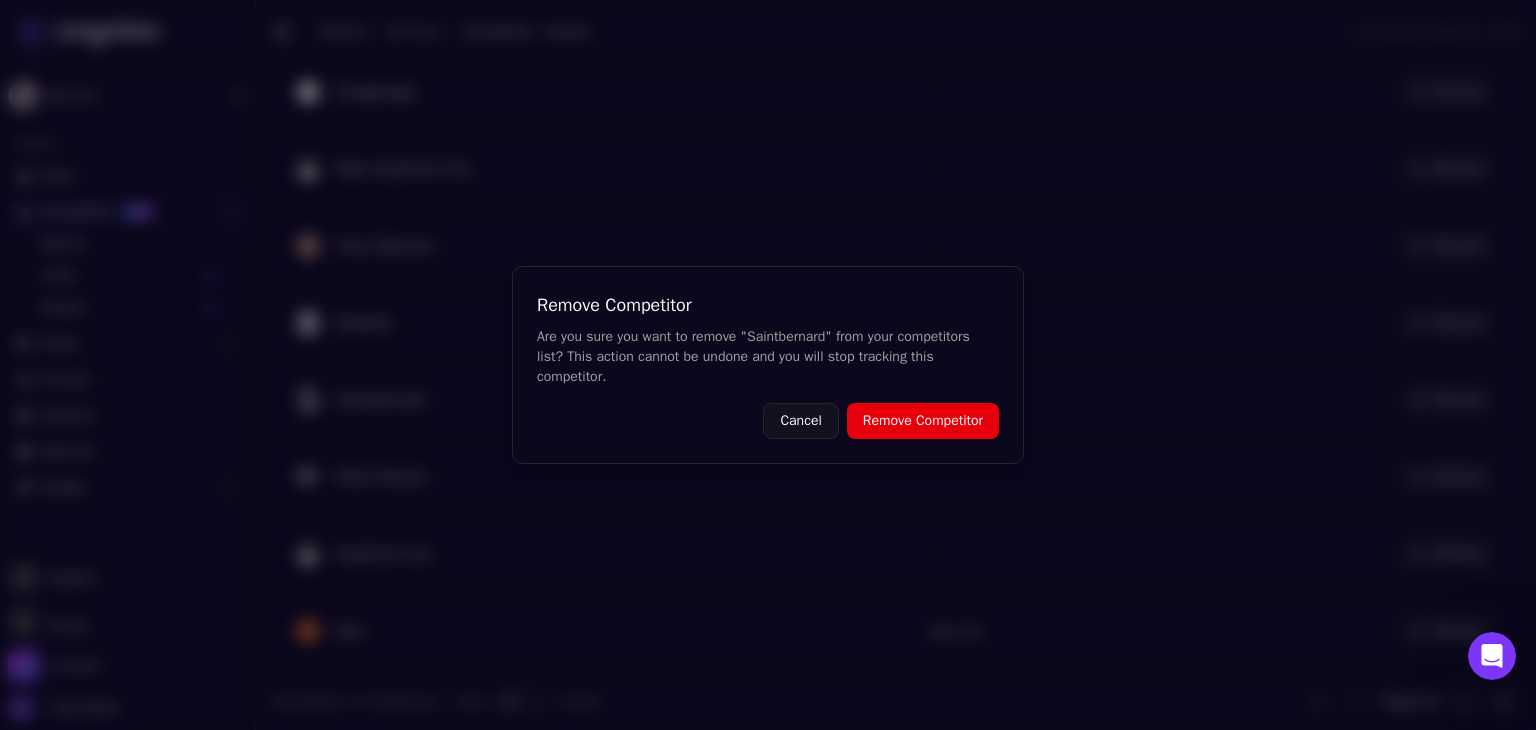 click on "Remove Competitor" at bounding box center (923, 421) 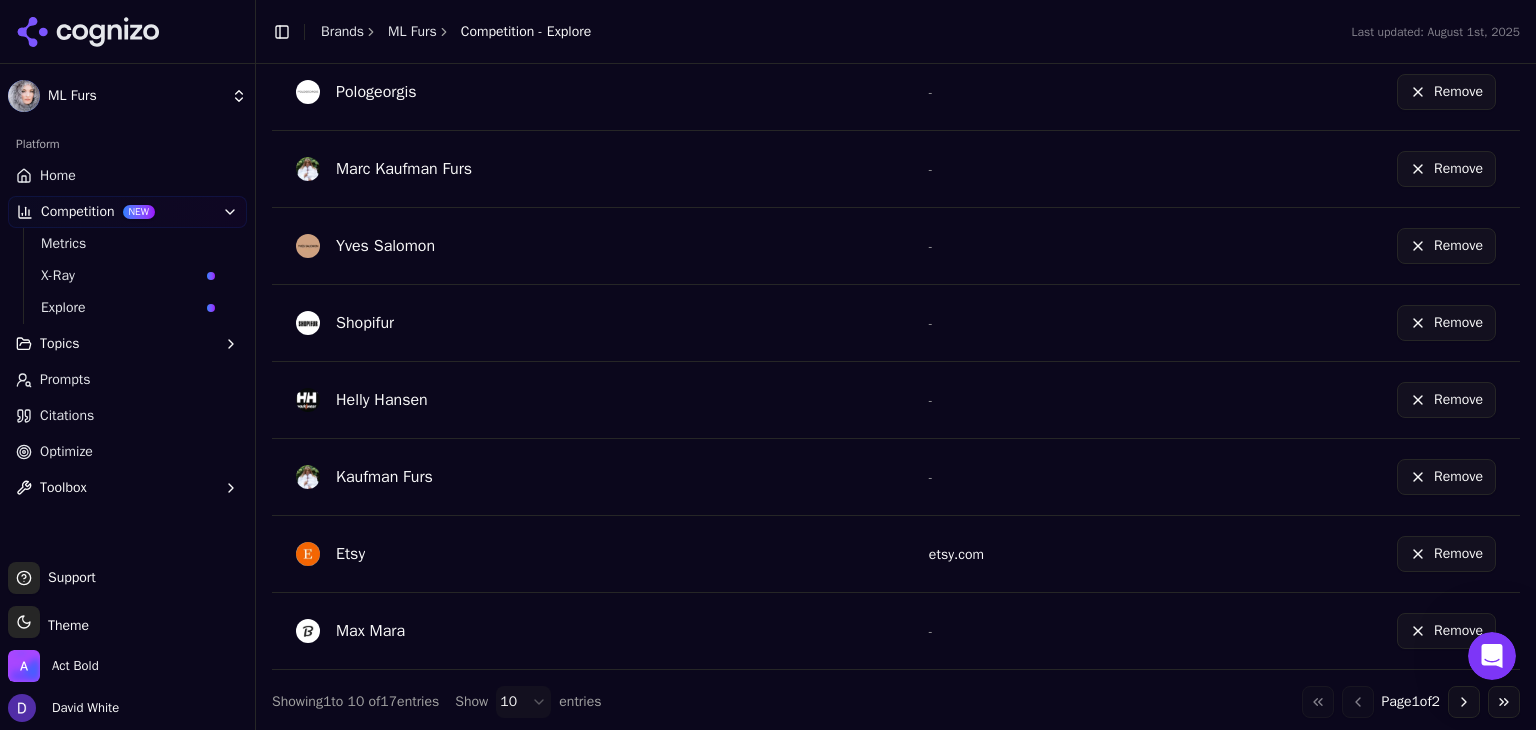 click on "Remove" at bounding box center [1446, 554] 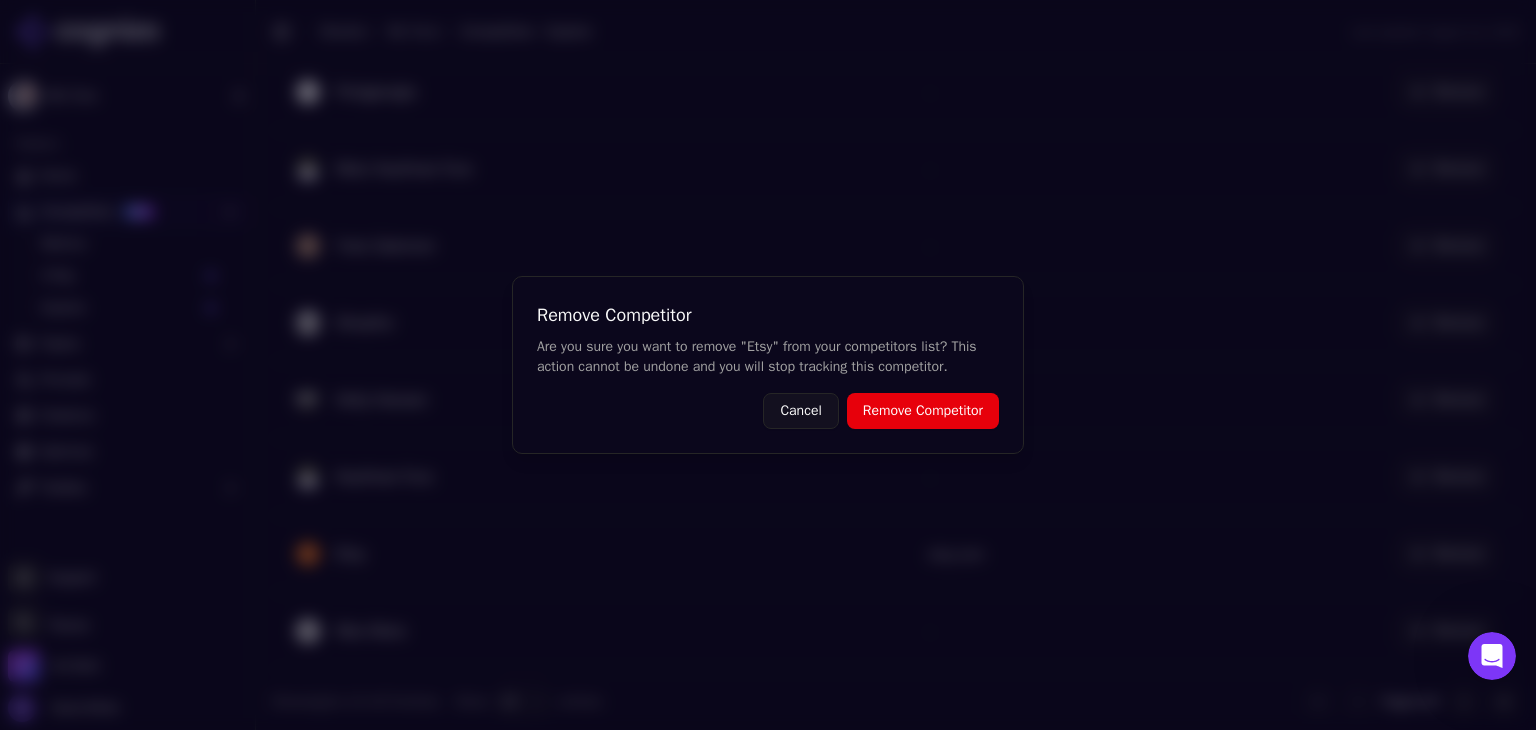 click on "Remove Competitor Are you sure you want to remove " Etsy " from your competitors list? This action cannot be undone and you will stop tracking this competitor. Cancel Remove Competitor" at bounding box center [768, 365] 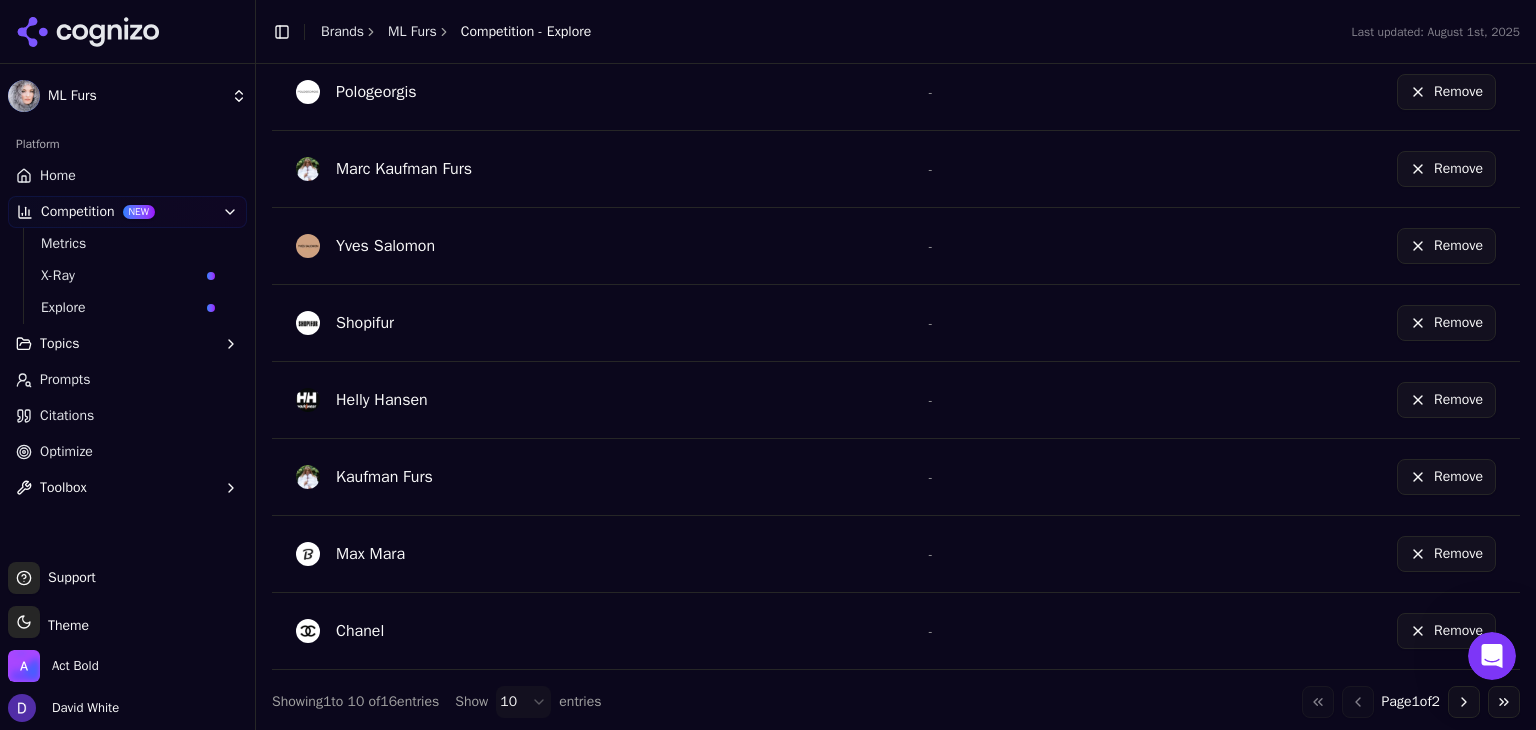 click on "Remove" at bounding box center (1446, 631) 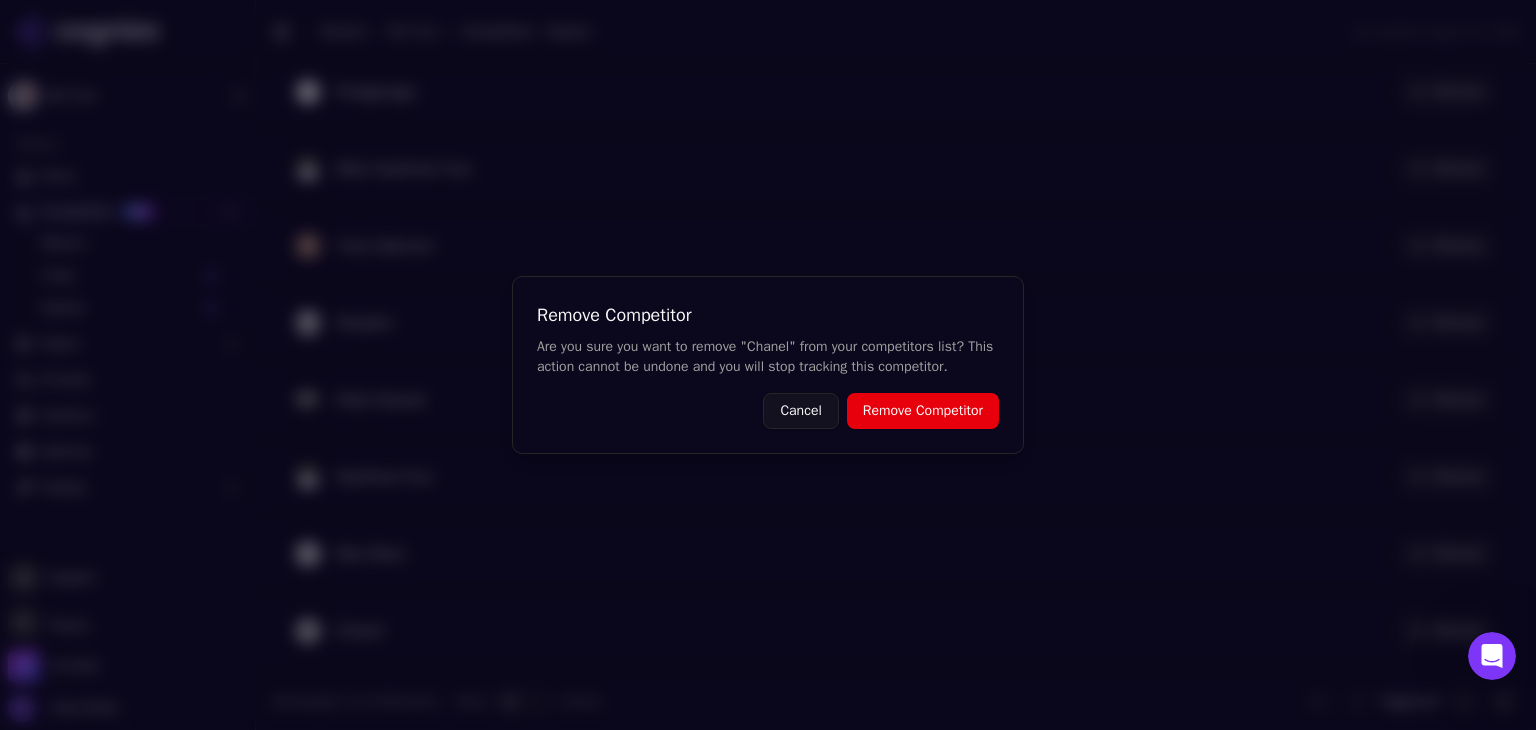 click on "Remove Competitor" at bounding box center [923, 411] 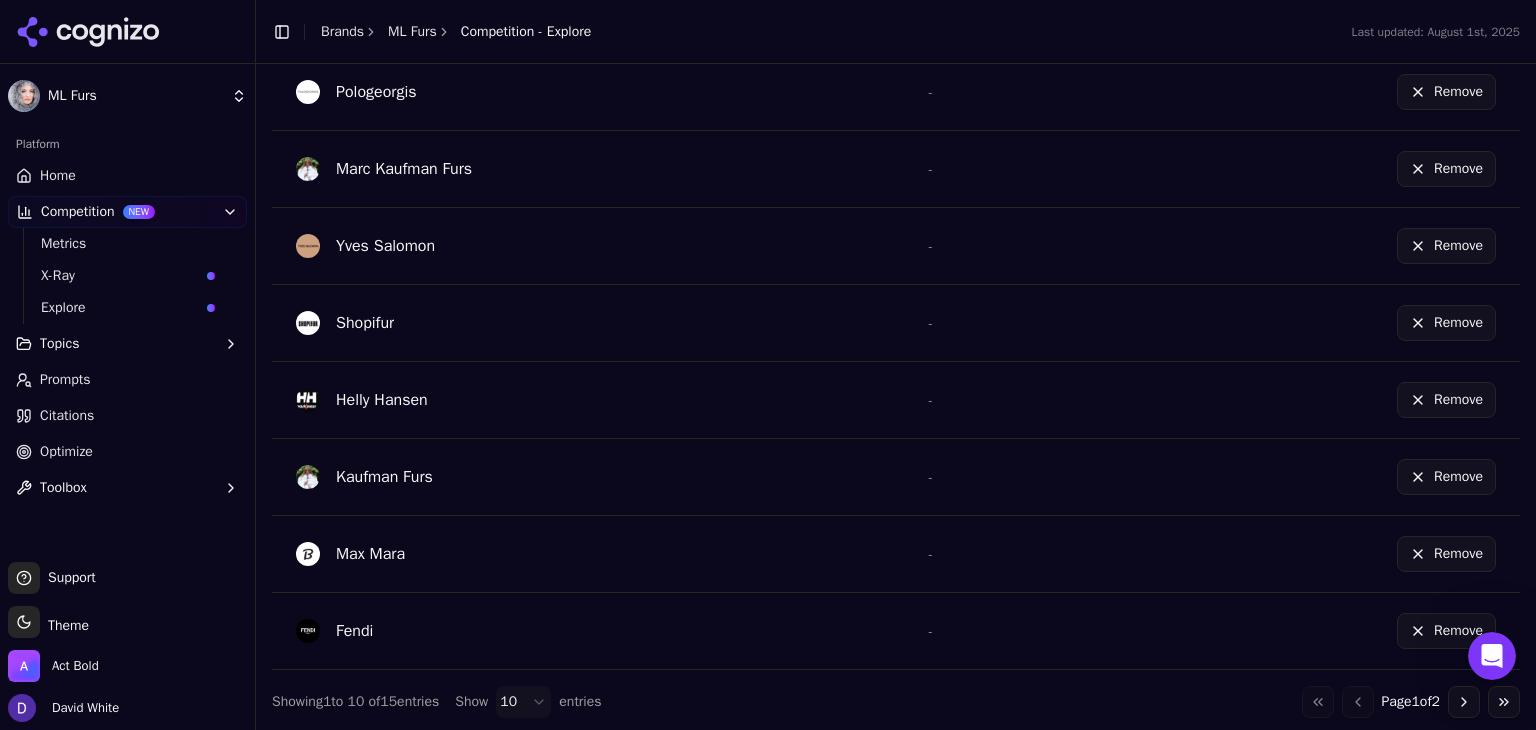 click on "Remove" at bounding box center (1446, 554) 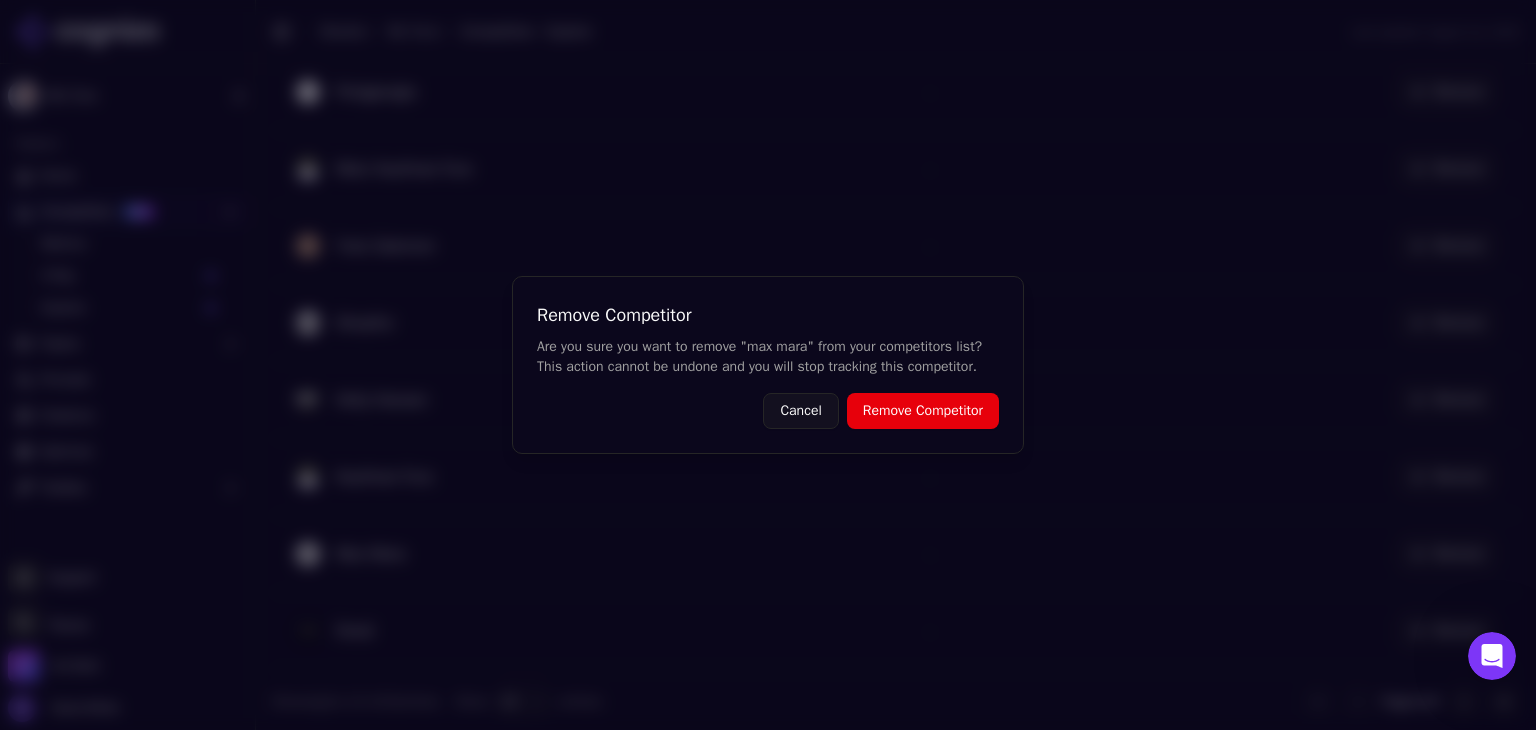 click on "Remove Competitor" at bounding box center (923, 411) 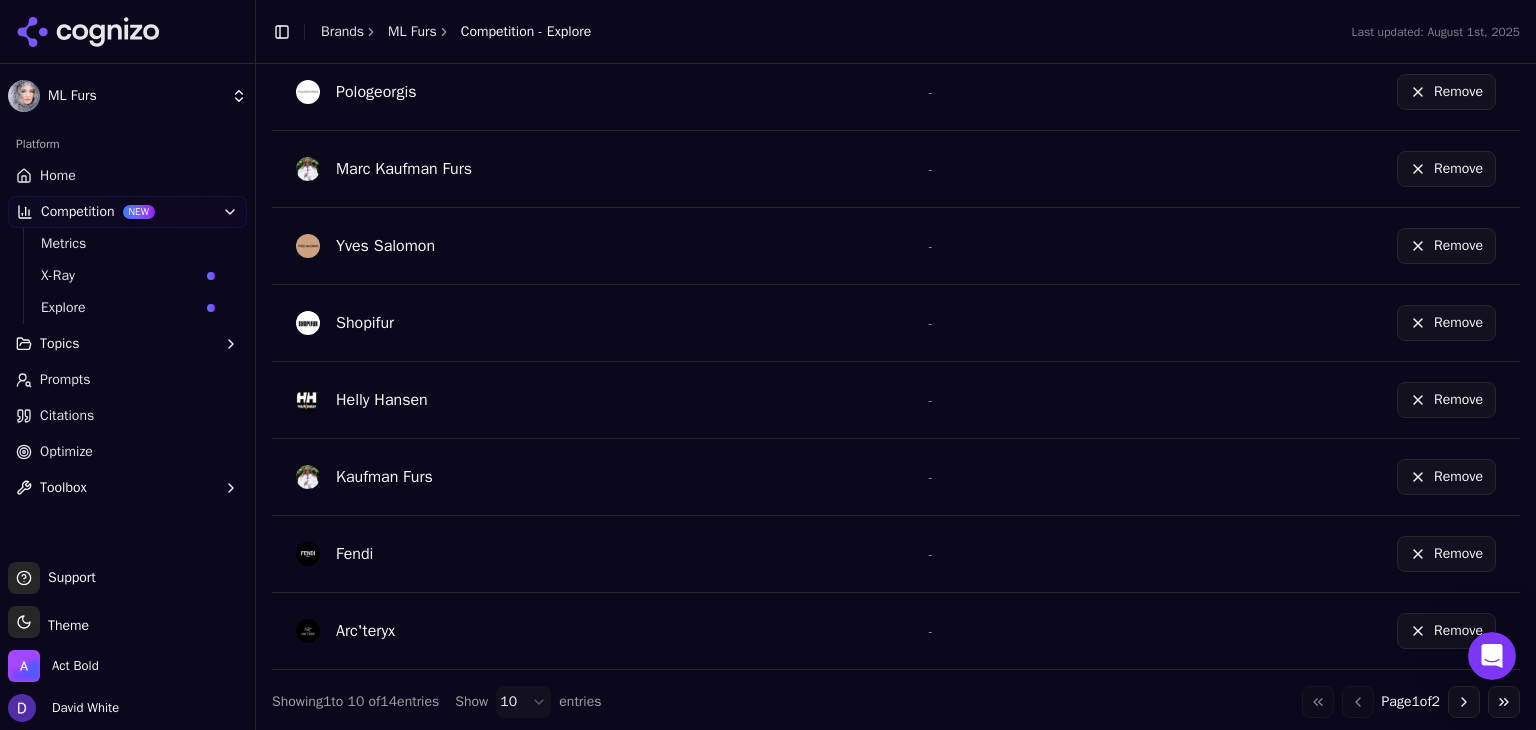 click on "Remove" at bounding box center (1446, 554) 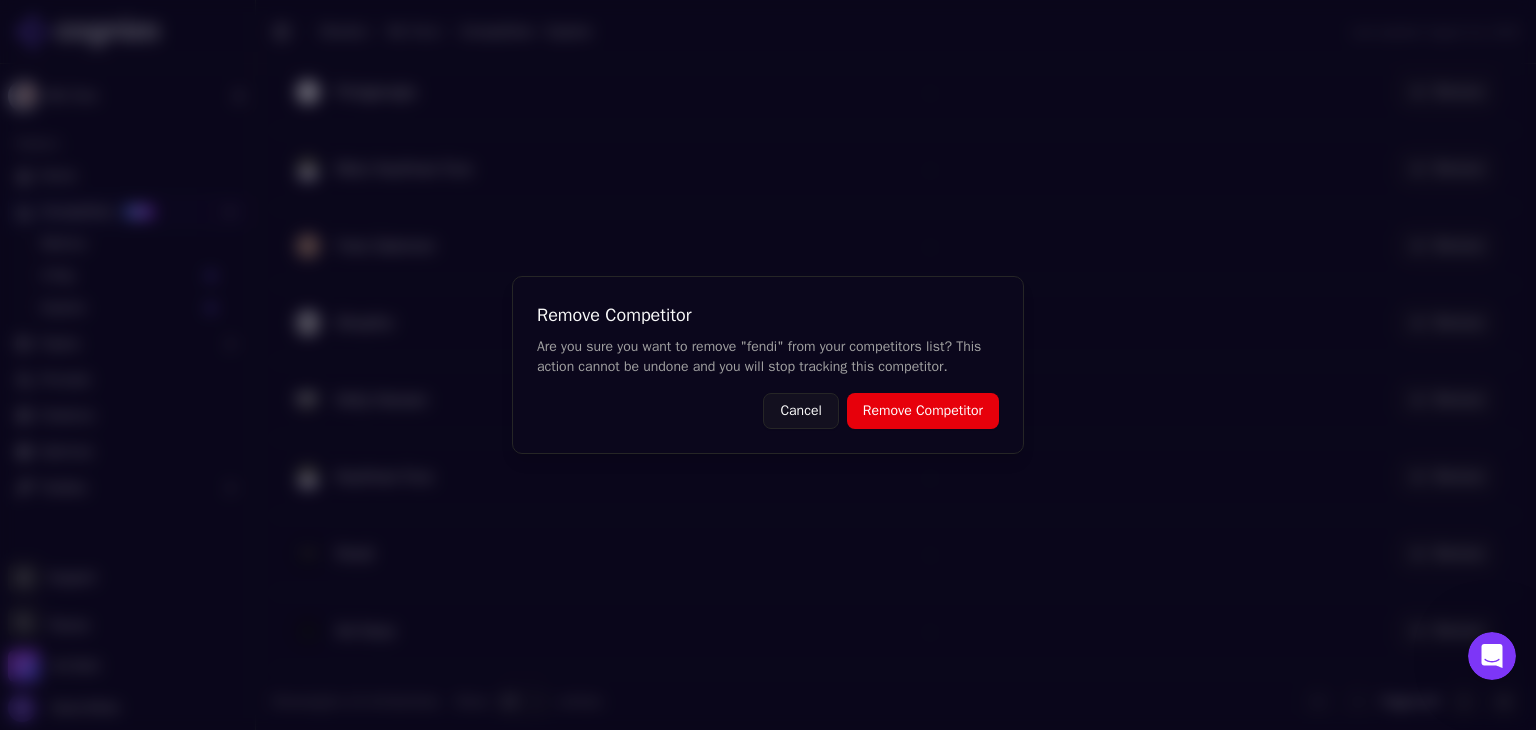 click on "Remove Competitor" at bounding box center (923, 411) 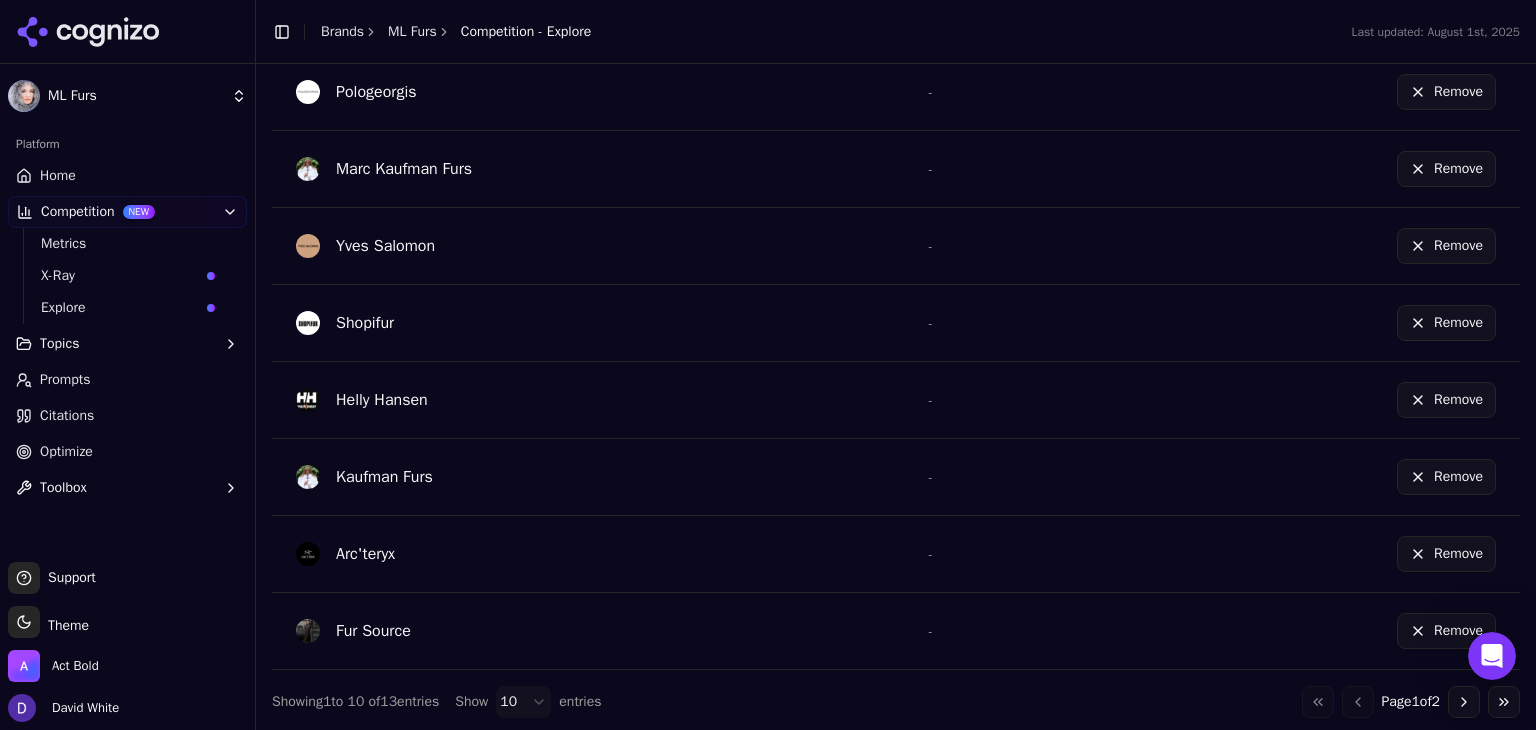 click on "Remove" at bounding box center (1351, 553) 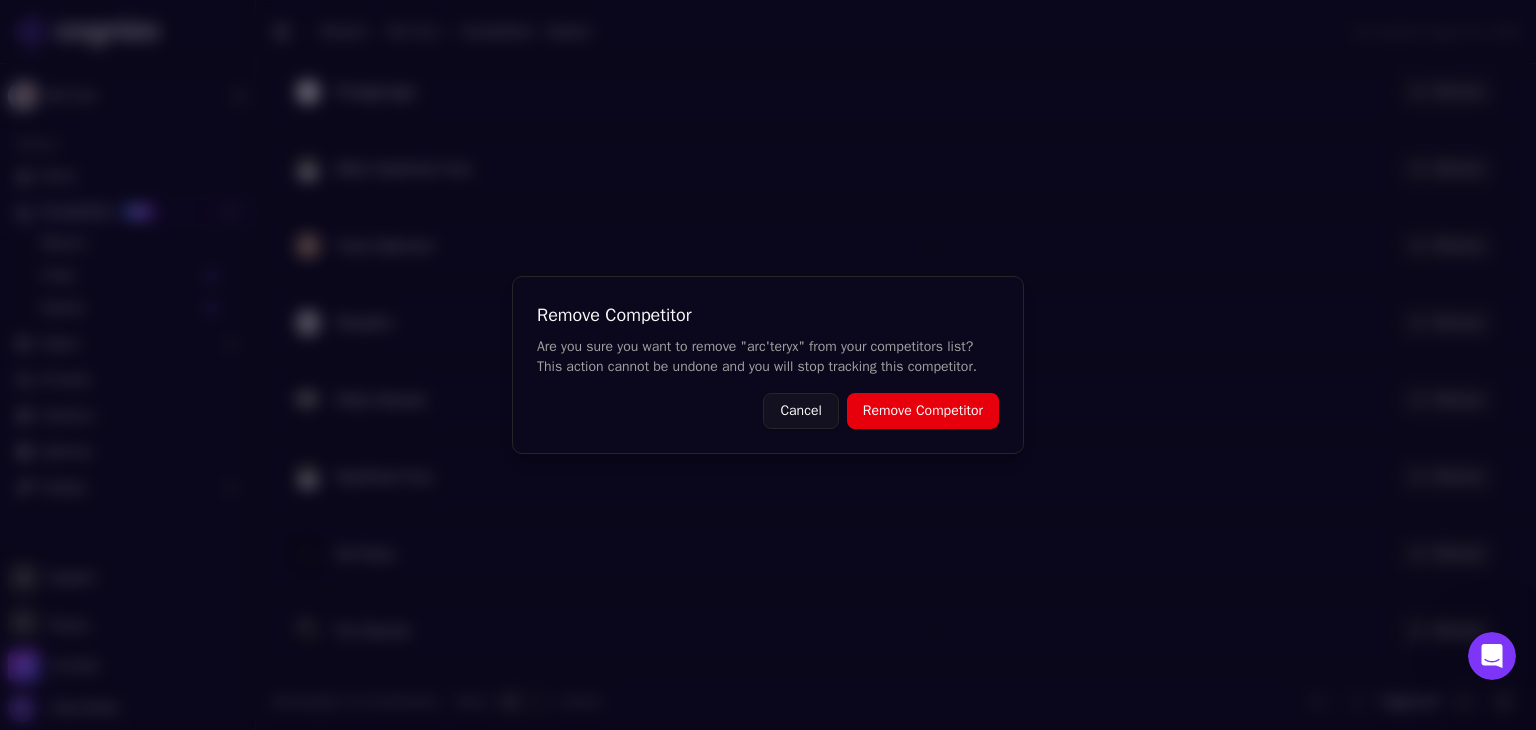click on "Remove Competitor" at bounding box center (923, 411) 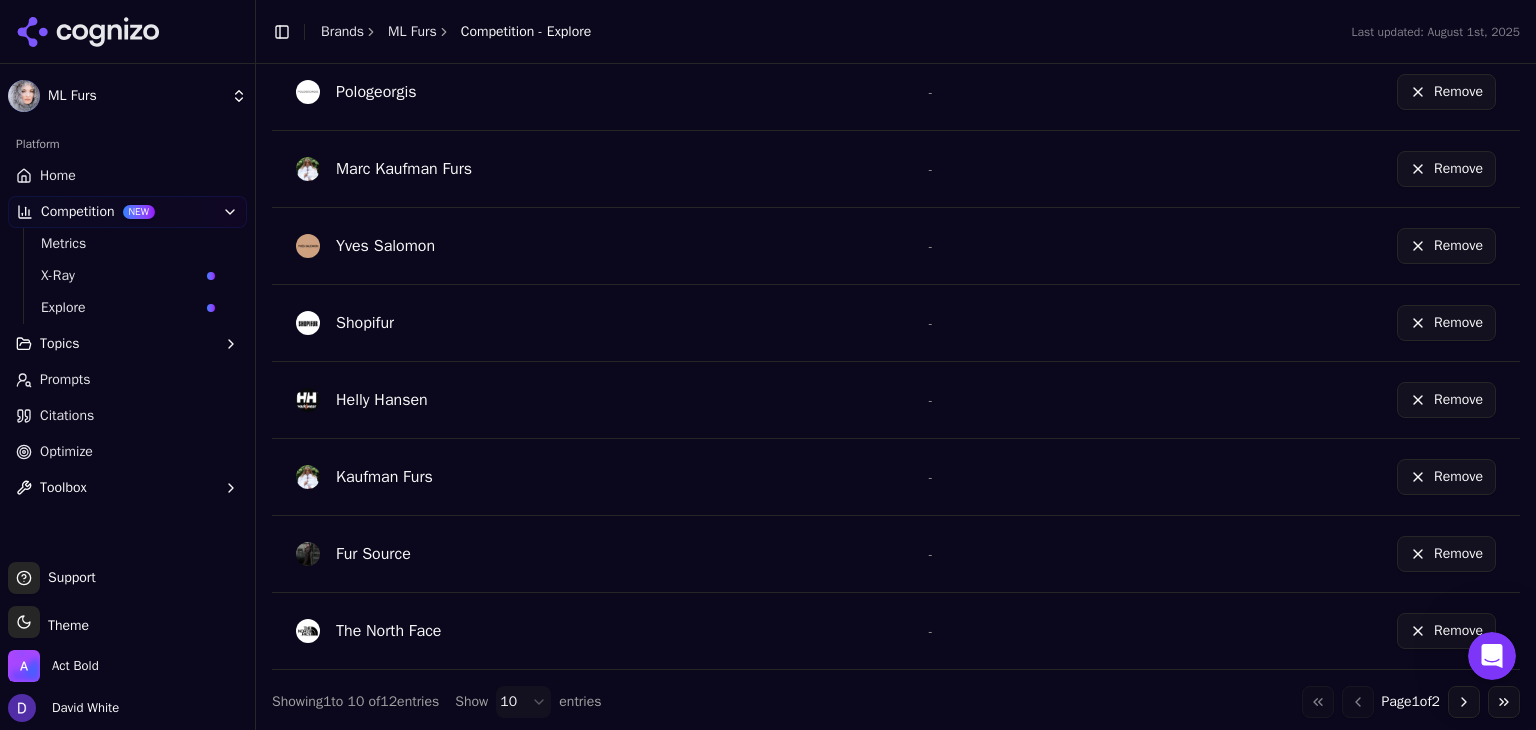 click on "Remove" at bounding box center (1446, 631) 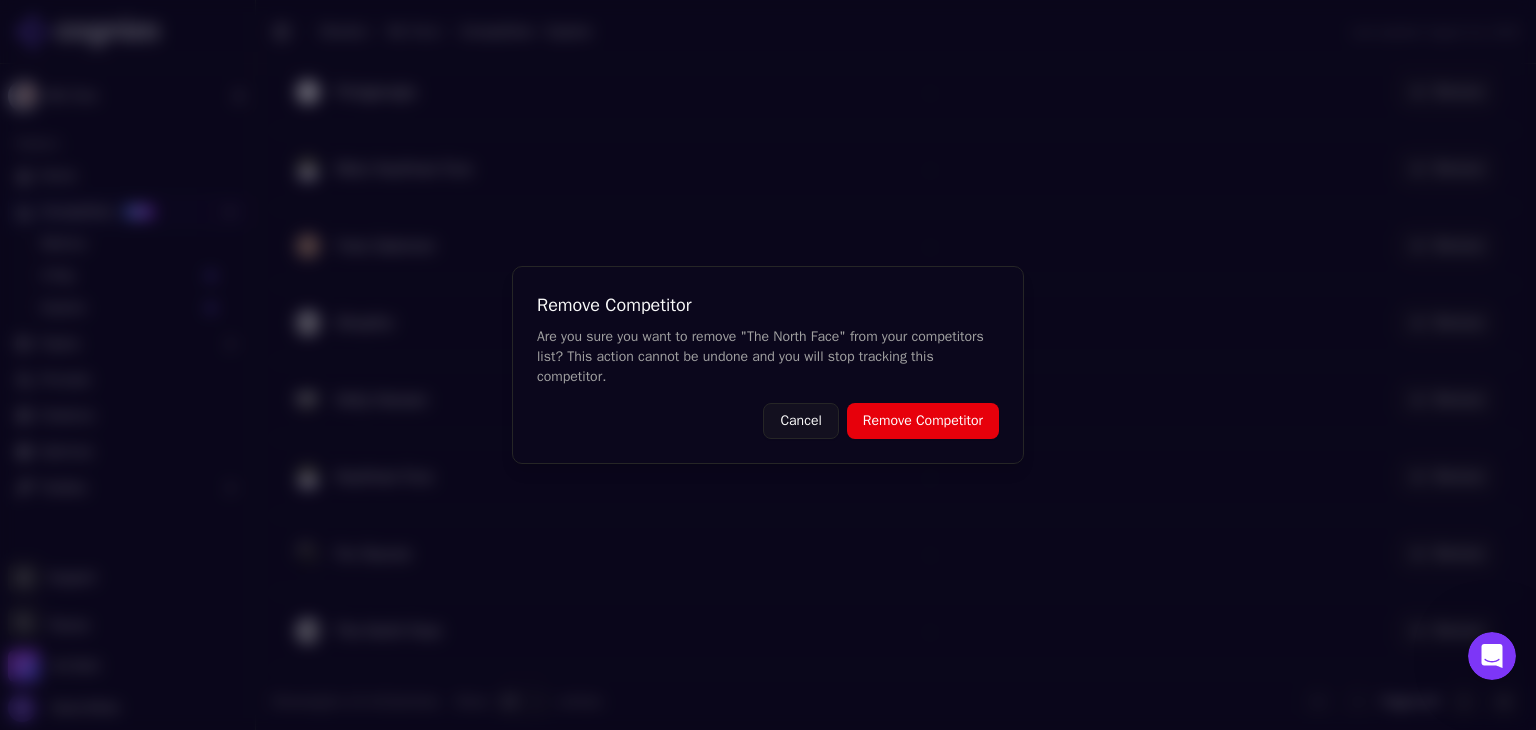 click on "Remove Competitor" at bounding box center [923, 421] 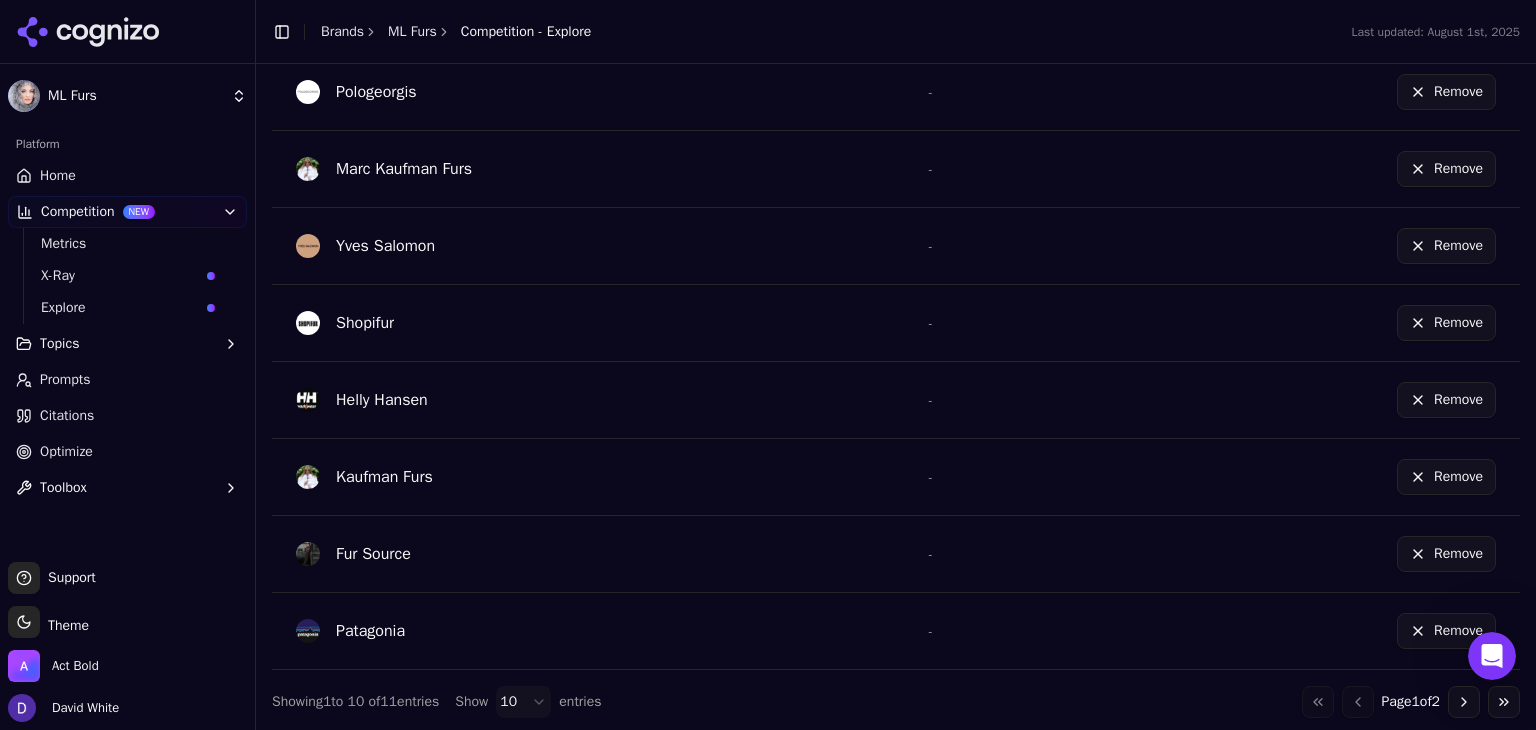 click on "Remove" at bounding box center (1446, 631) 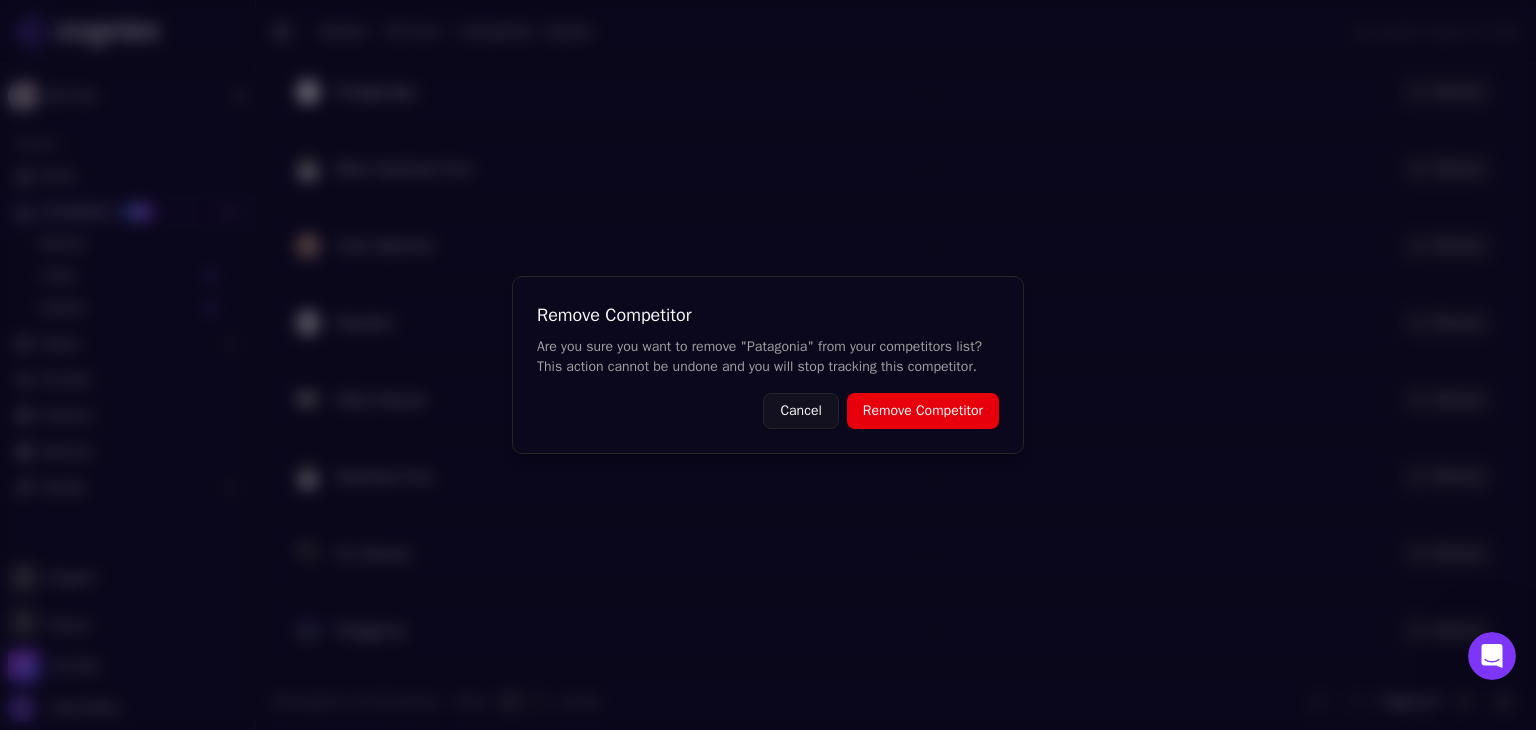 click on "Remove Competitor" at bounding box center [923, 411] 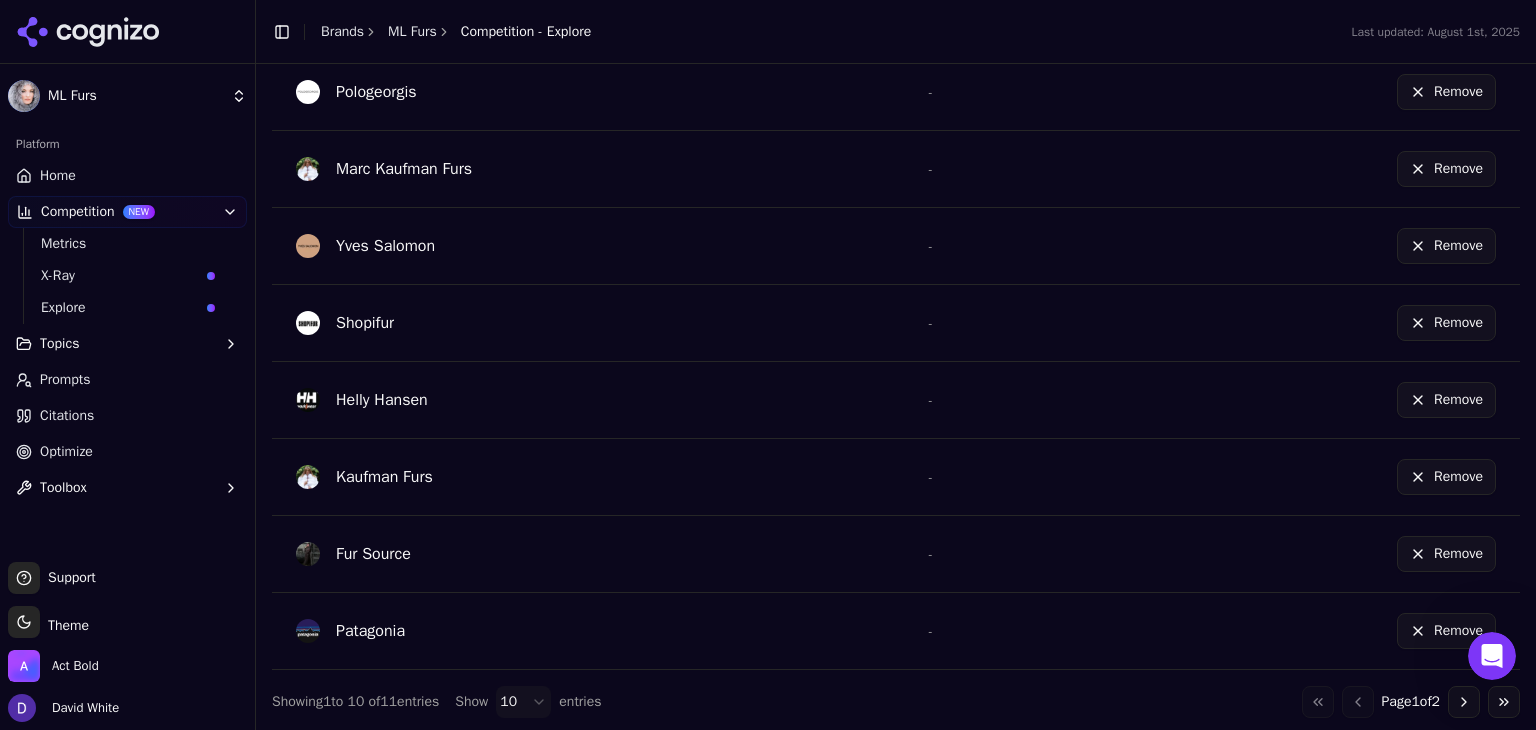 scroll, scrollTop: 745, scrollLeft: 0, axis: vertical 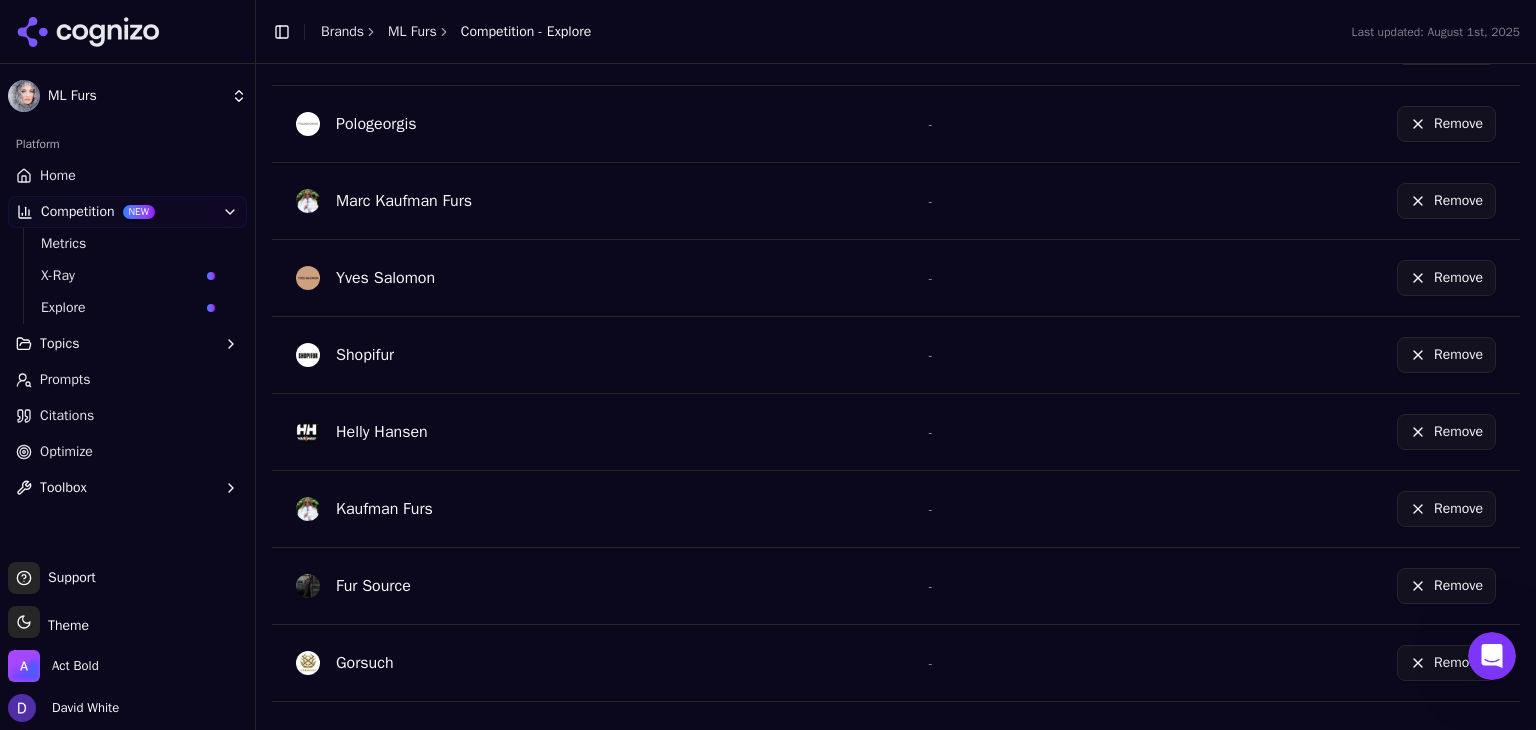 click on "Remove" at bounding box center (1446, 586) 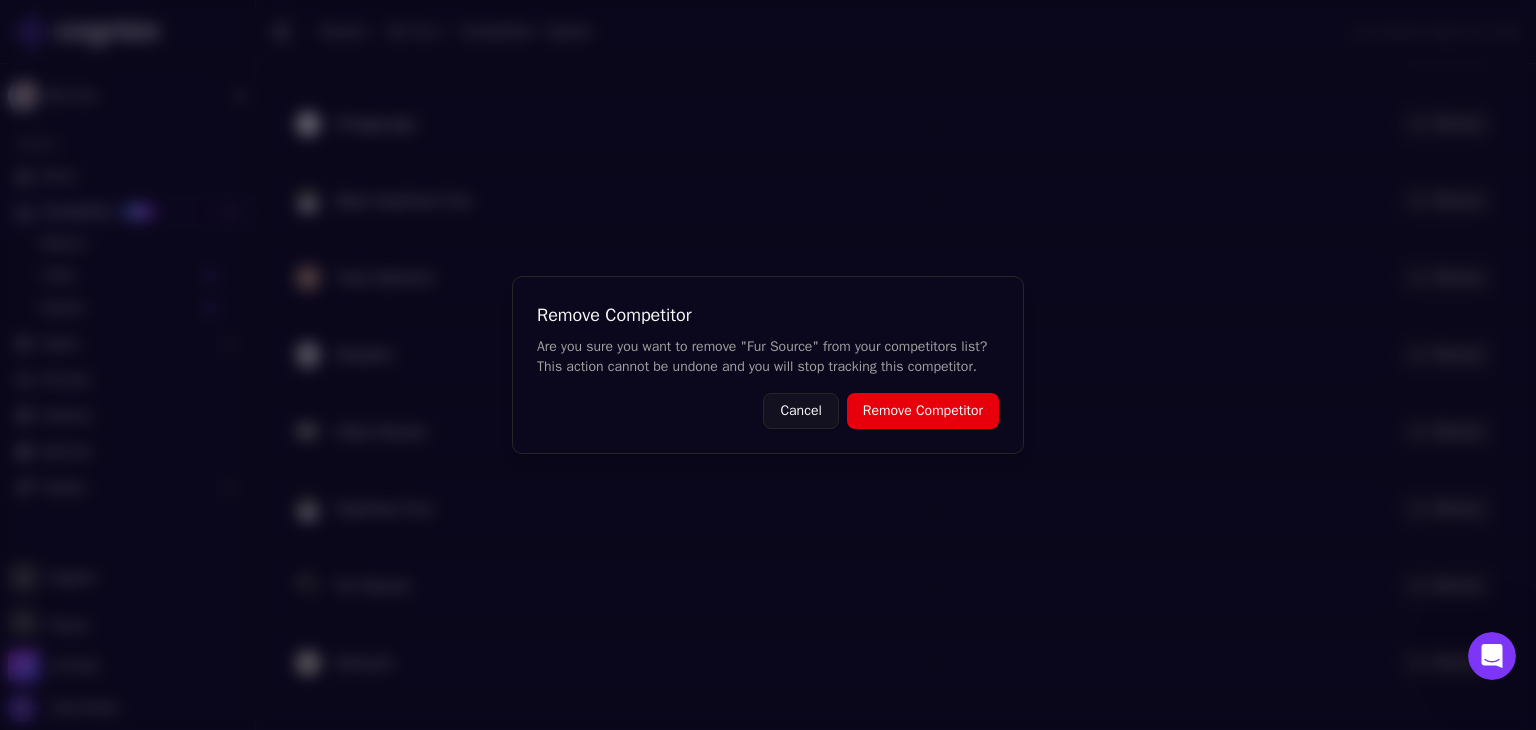click on "Remove Competitor" at bounding box center (923, 411) 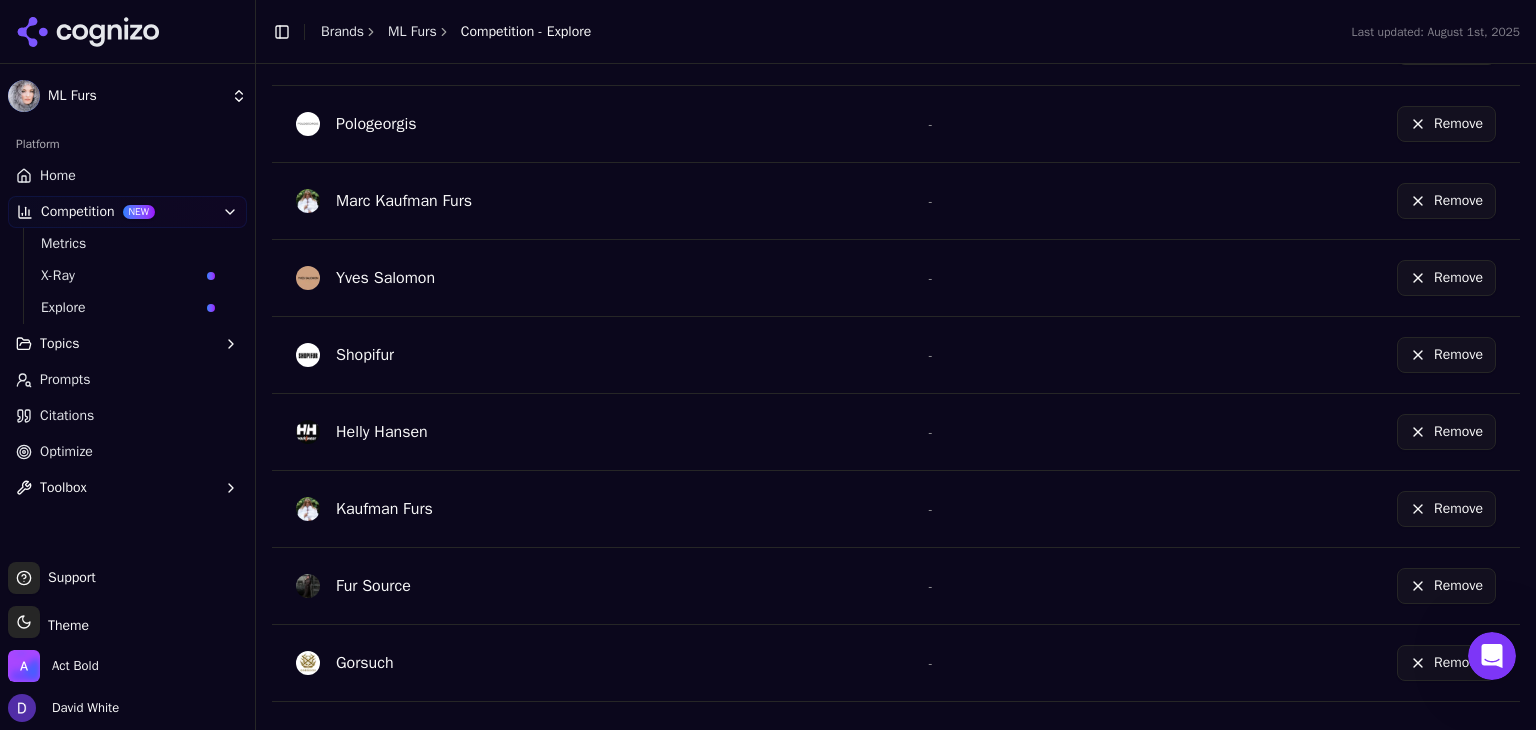 scroll, scrollTop: 668, scrollLeft: 0, axis: vertical 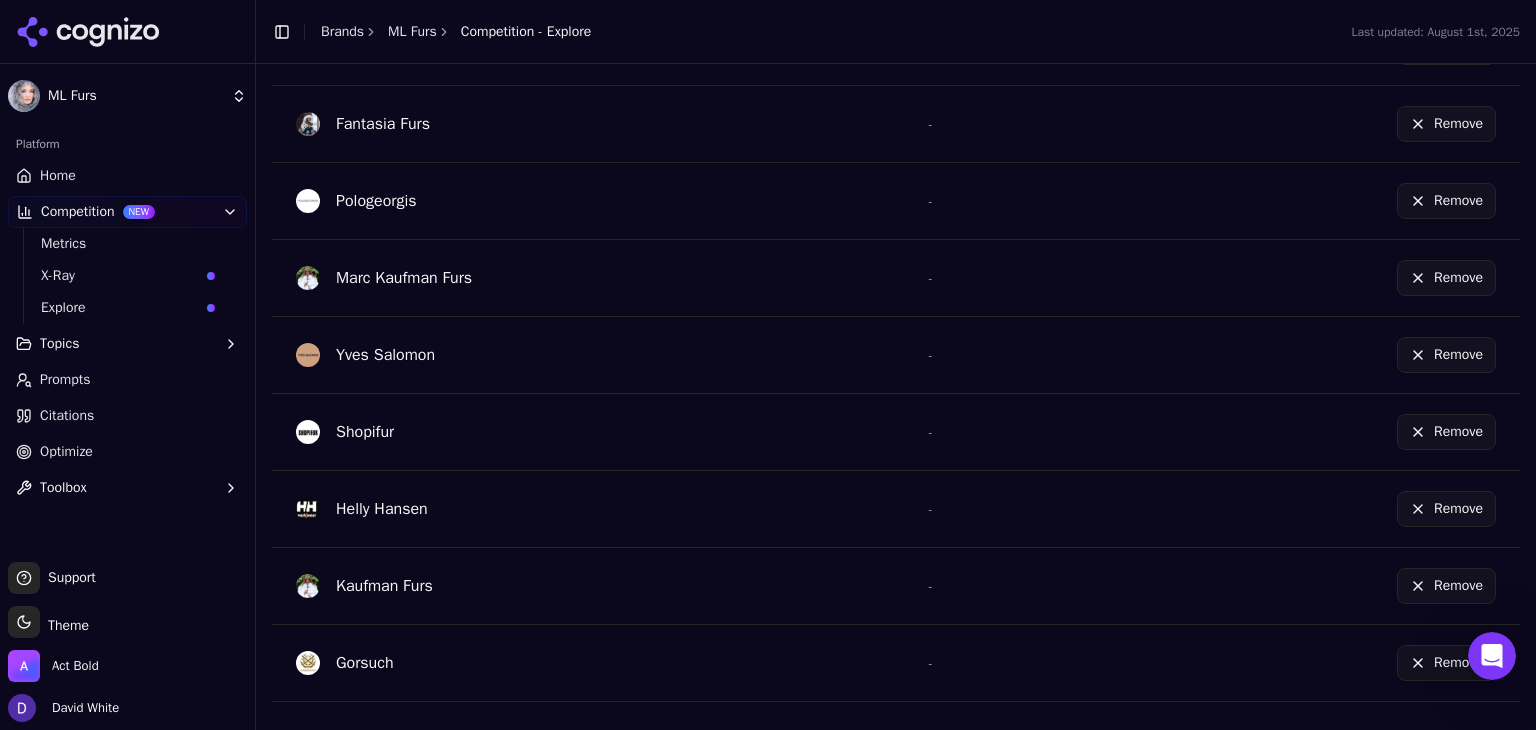 click on "Remove" at bounding box center [1446, 509] 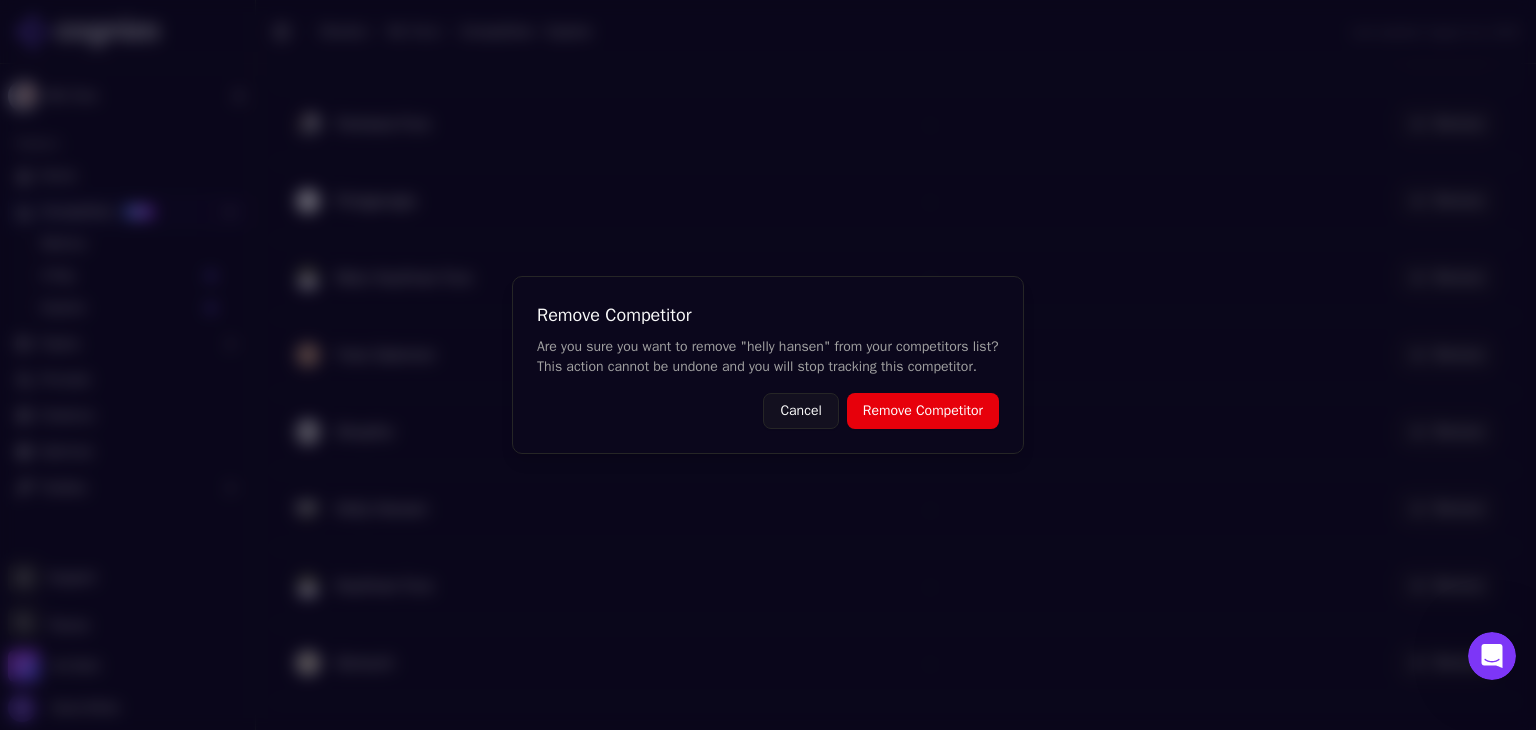 click on "Remove Competitor" at bounding box center [923, 411] 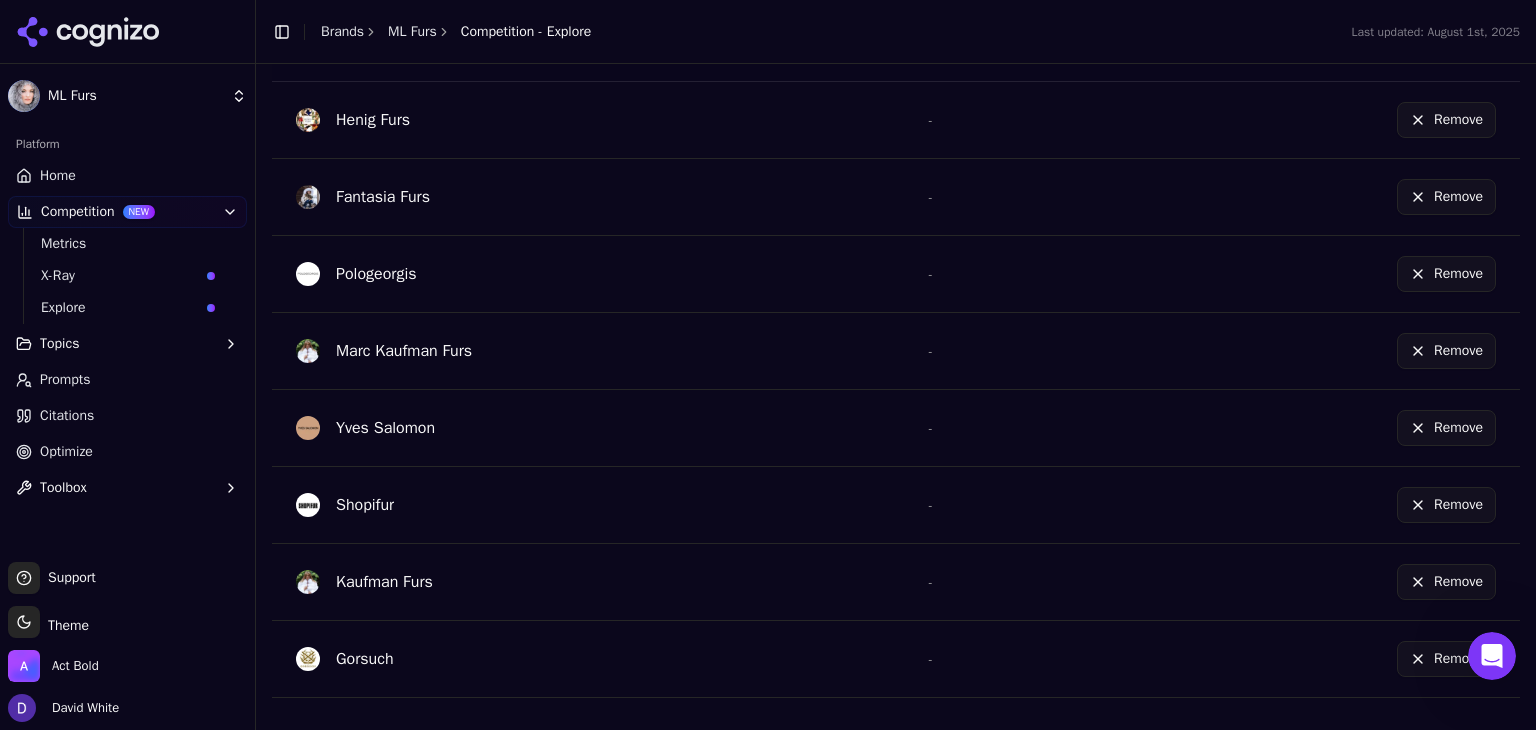 scroll, scrollTop: 592, scrollLeft: 0, axis: vertical 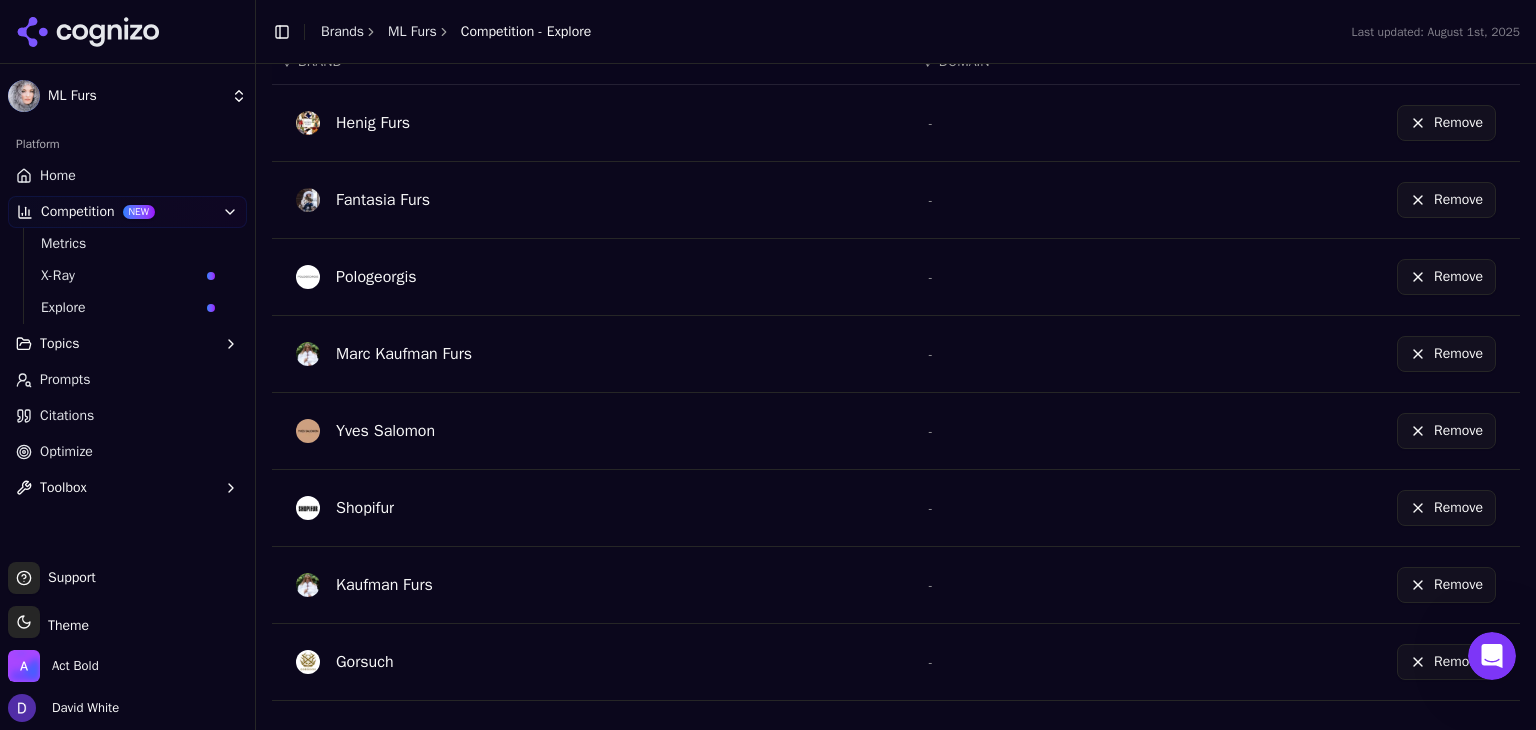 click on "Remove" at bounding box center (1446, 508) 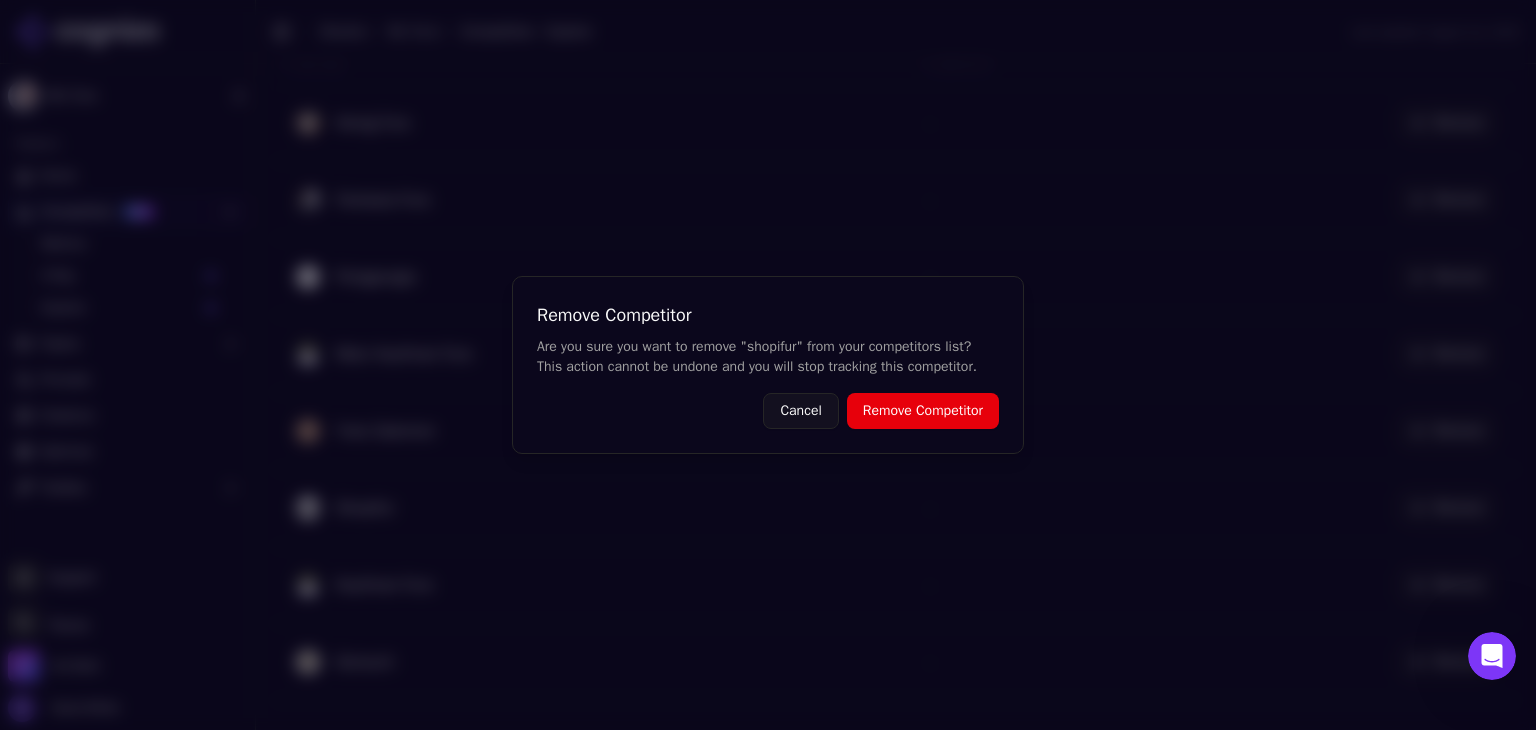 click on "Remove Competitor" at bounding box center (923, 411) 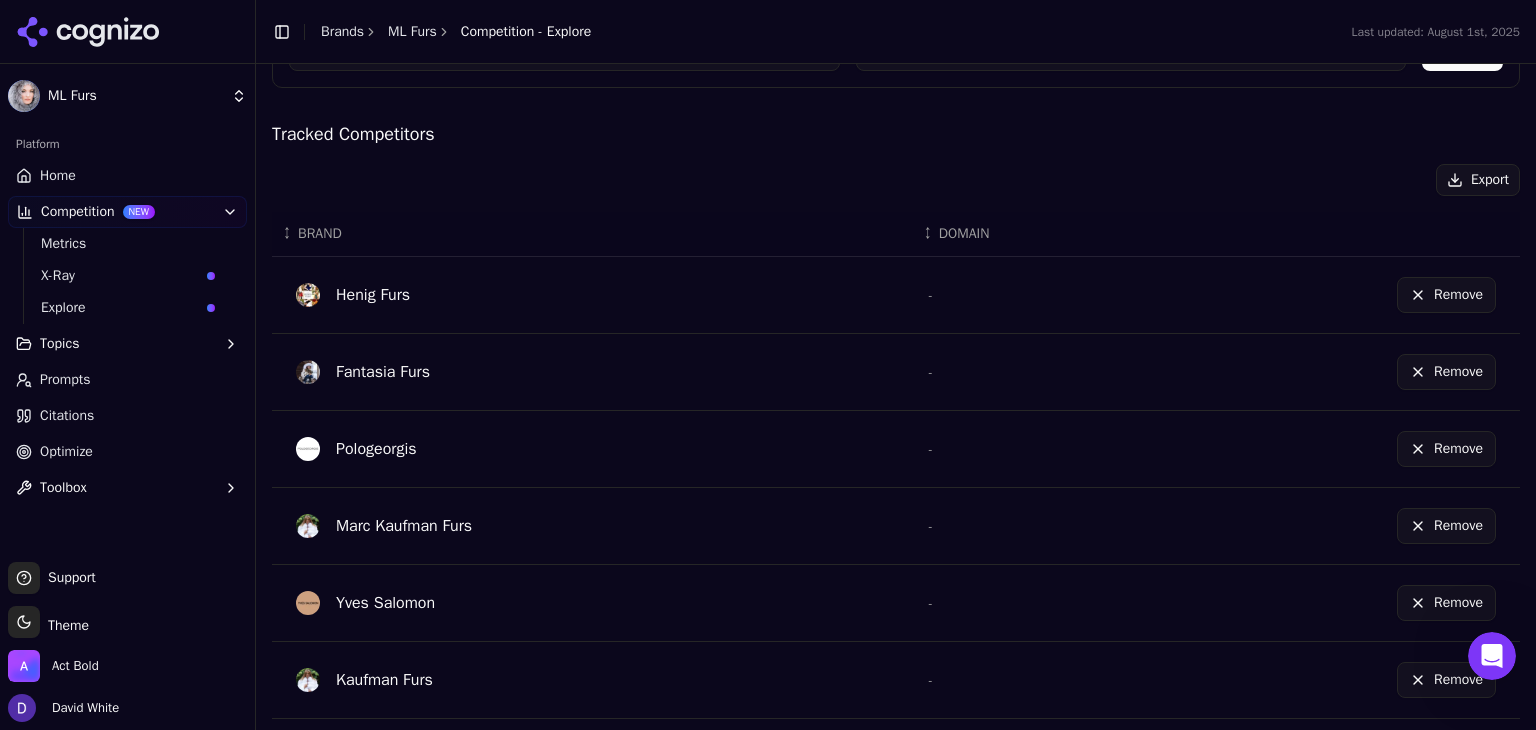 scroll, scrollTop: 381, scrollLeft: 0, axis: vertical 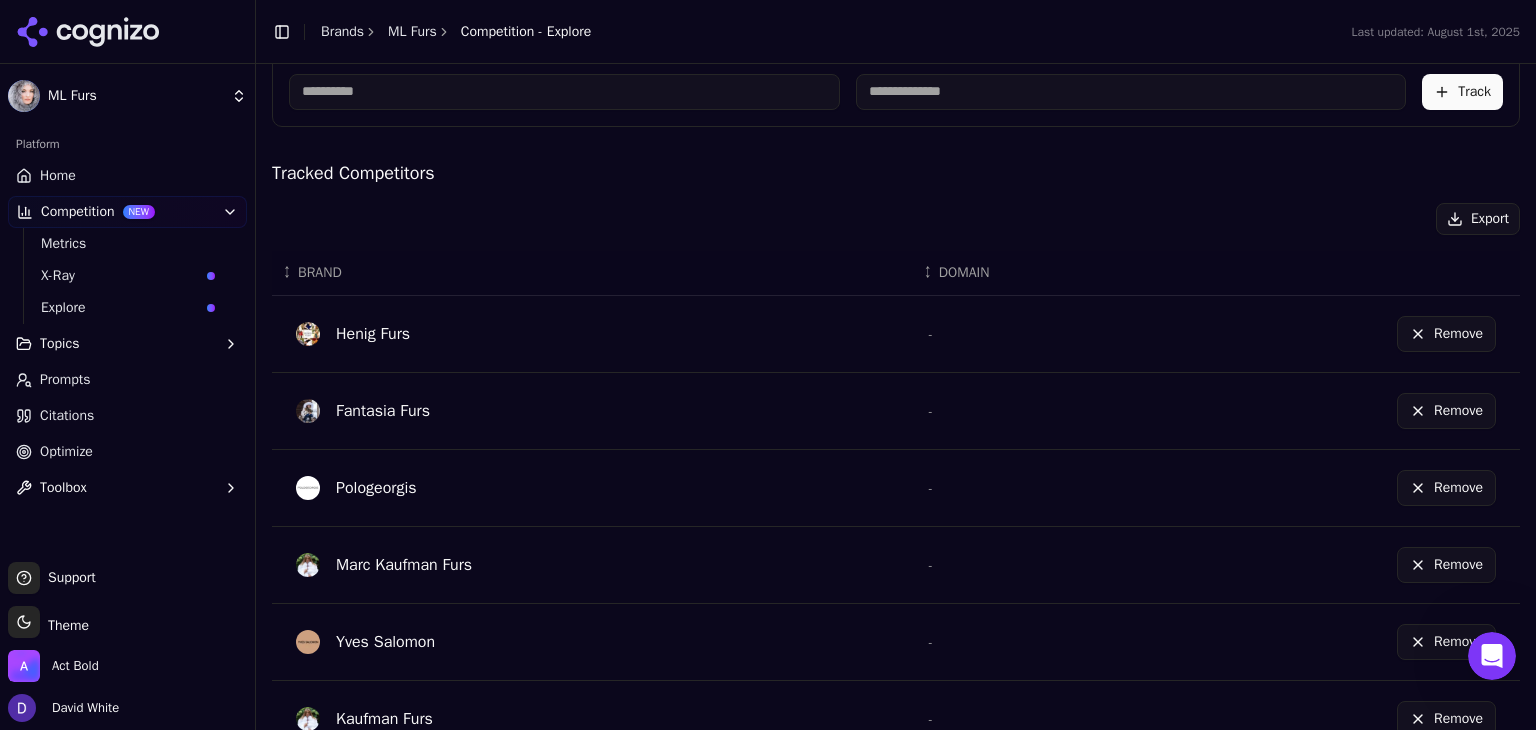 click on "Remove" at bounding box center [1446, 411] 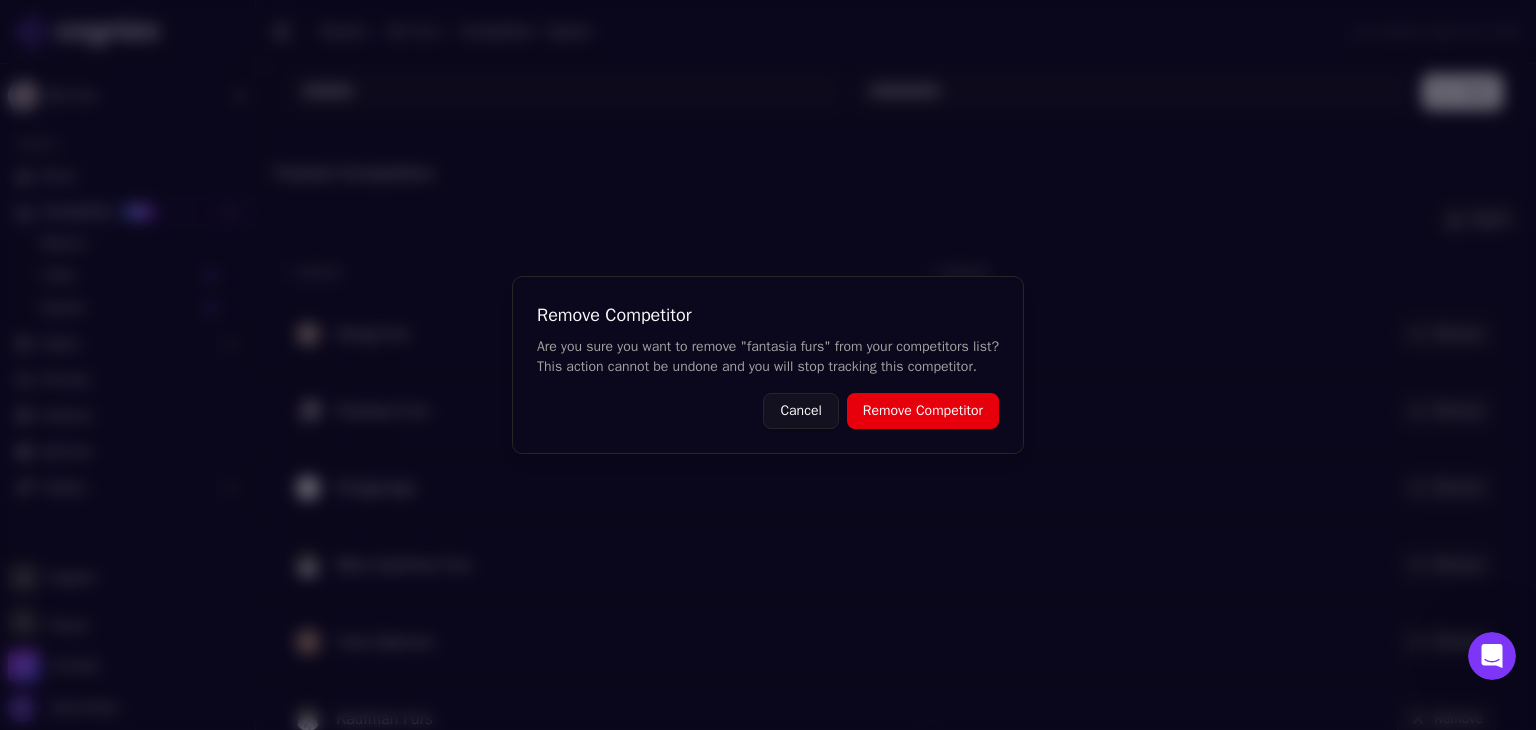 click on "Remove Competitor" at bounding box center [923, 411] 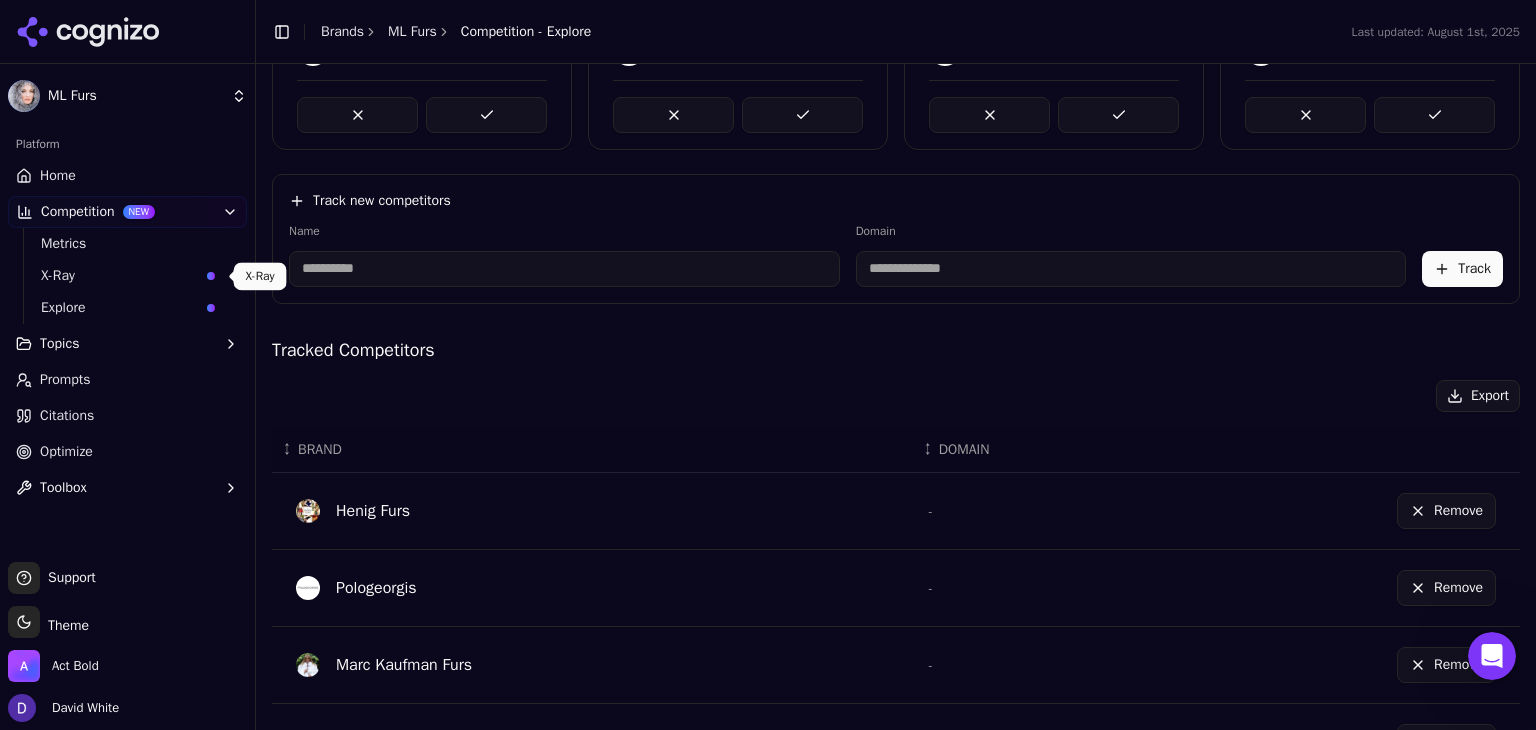 scroll, scrollTop: 38, scrollLeft: 0, axis: vertical 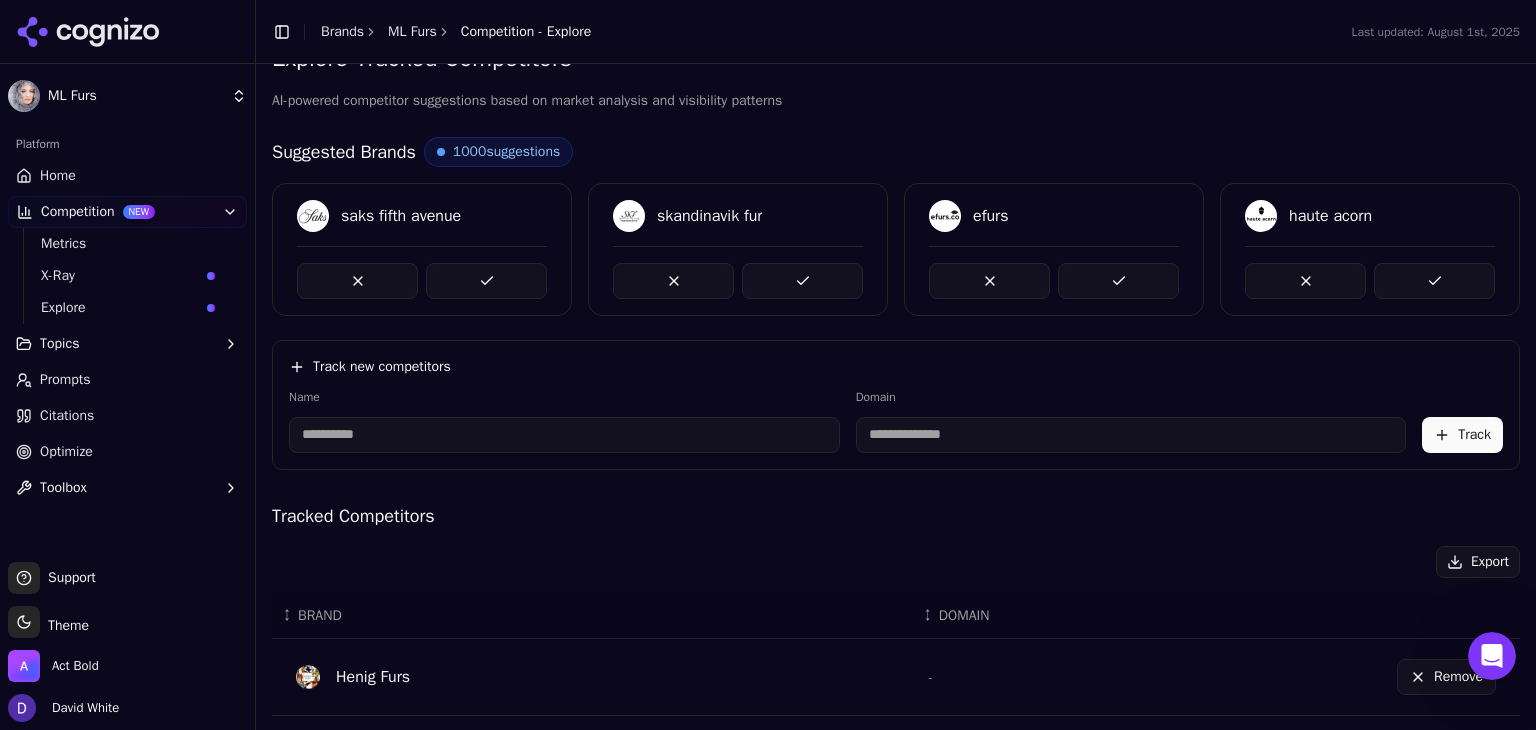 click on "Home" at bounding box center [127, 176] 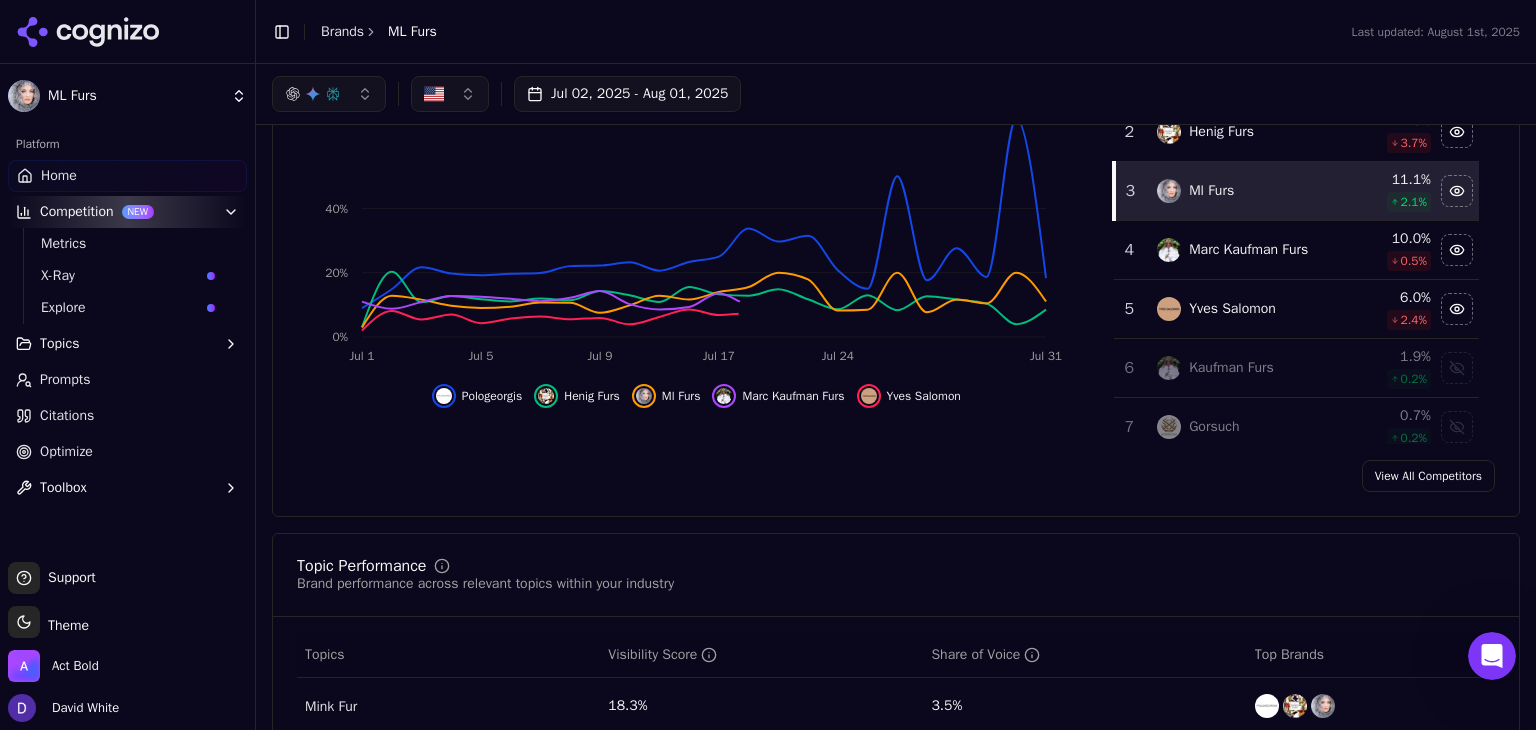 scroll, scrollTop: 232, scrollLeft: 0, axis: vertical 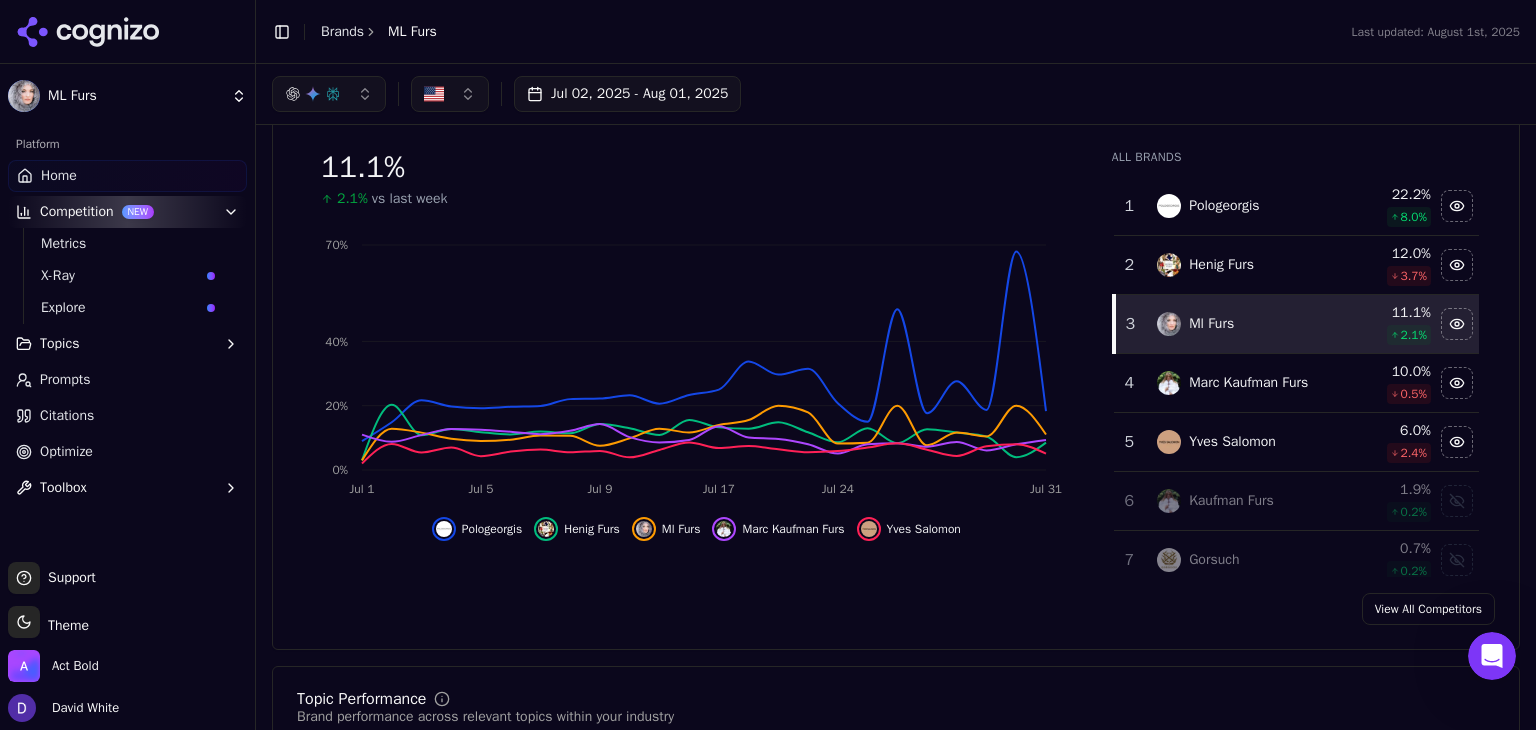 click on "View All Competitors" at bounding box center [1428, 609] 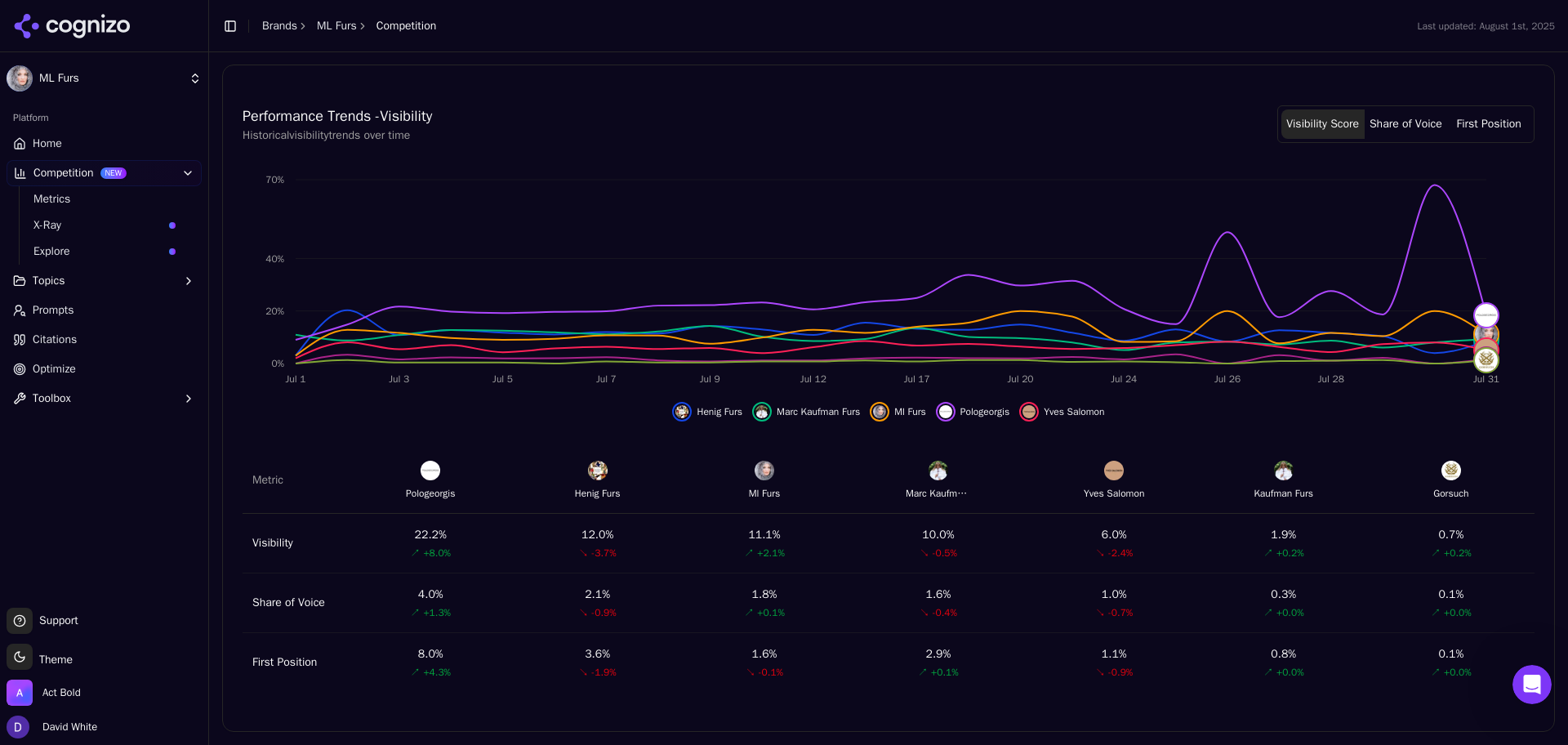 scroll, scrollTop: 457, scrollLeft: 0, axis: vertical 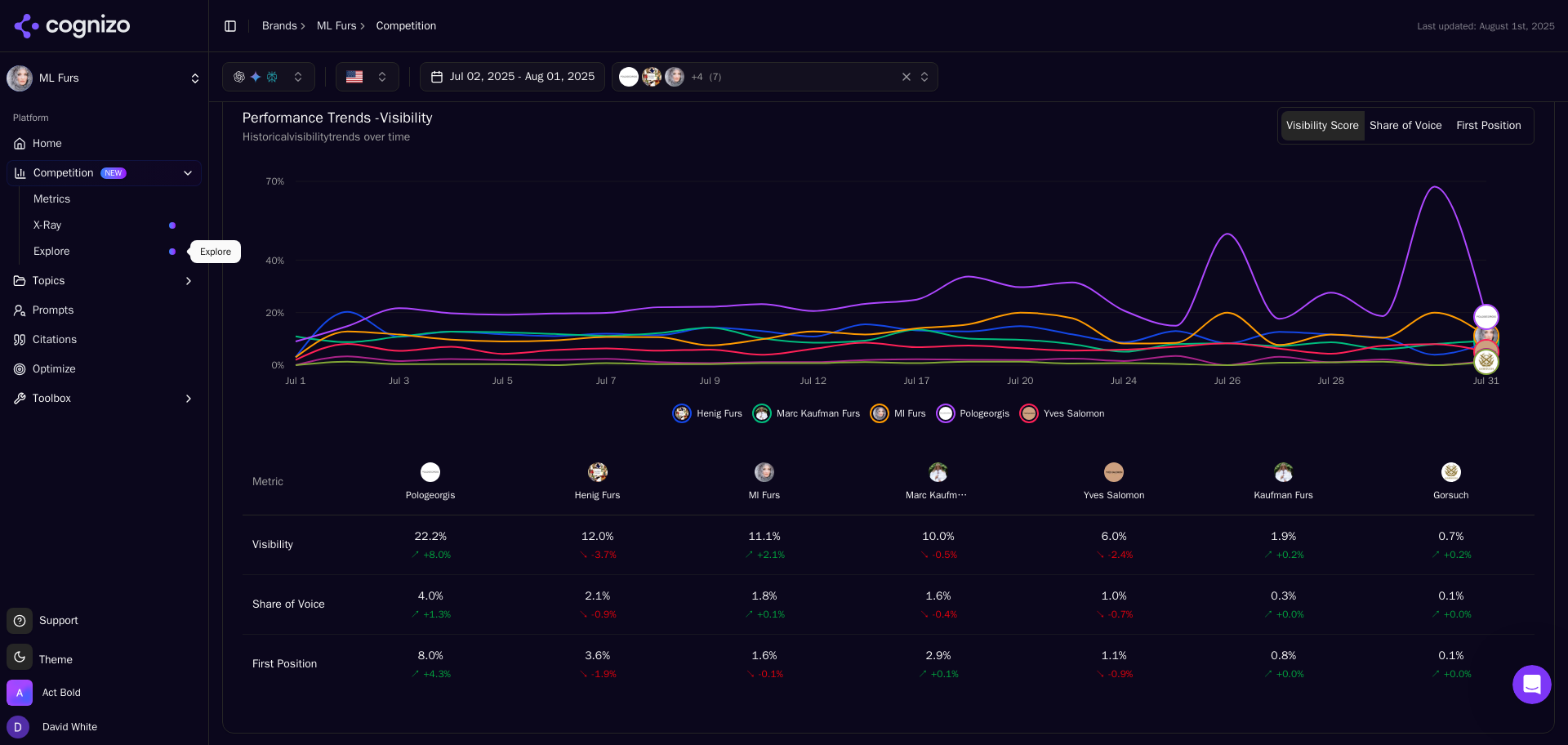click on "Explore" at bounding box center (98, 252) 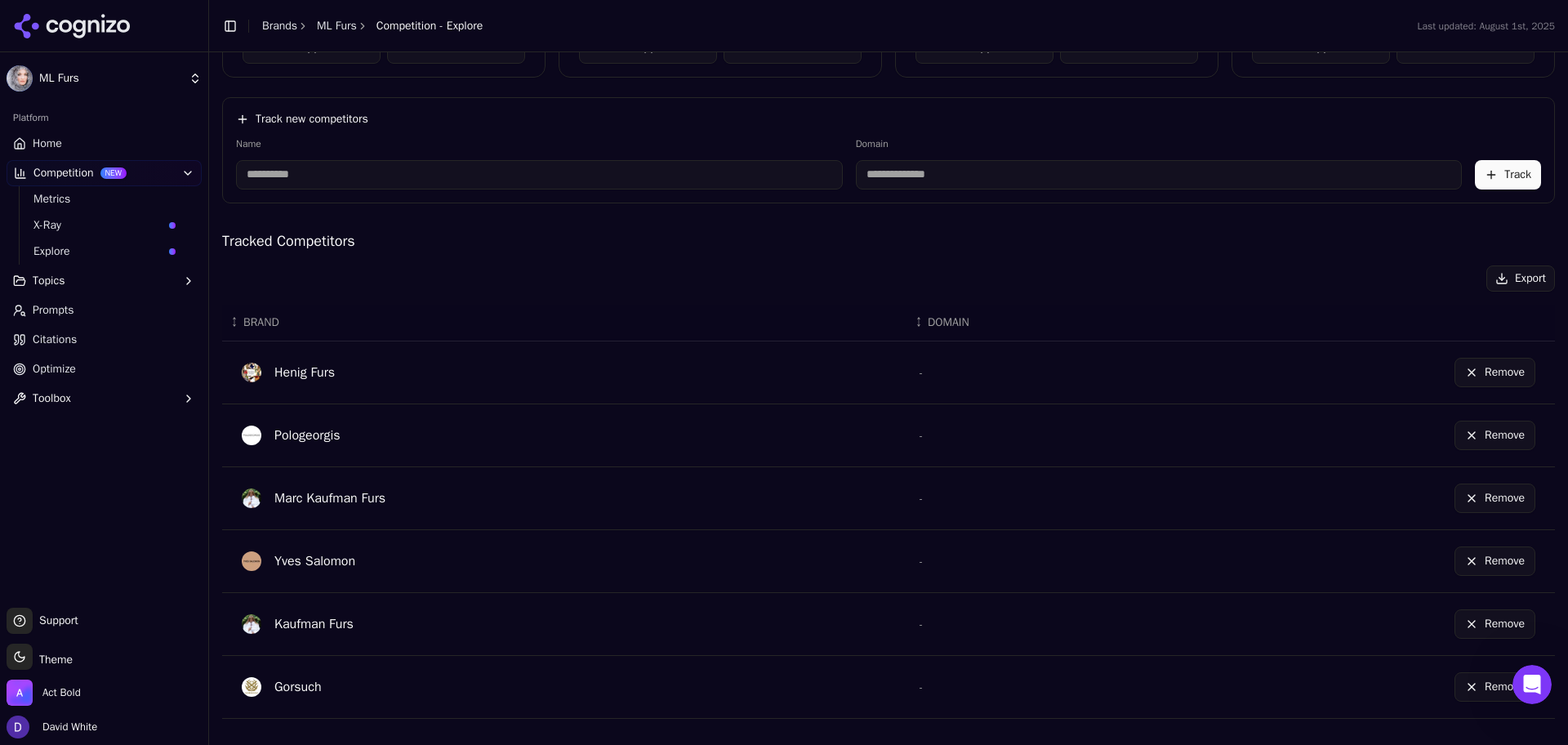 scroll, scrollTop: 212, scrollLeft: 0, axis: vertical 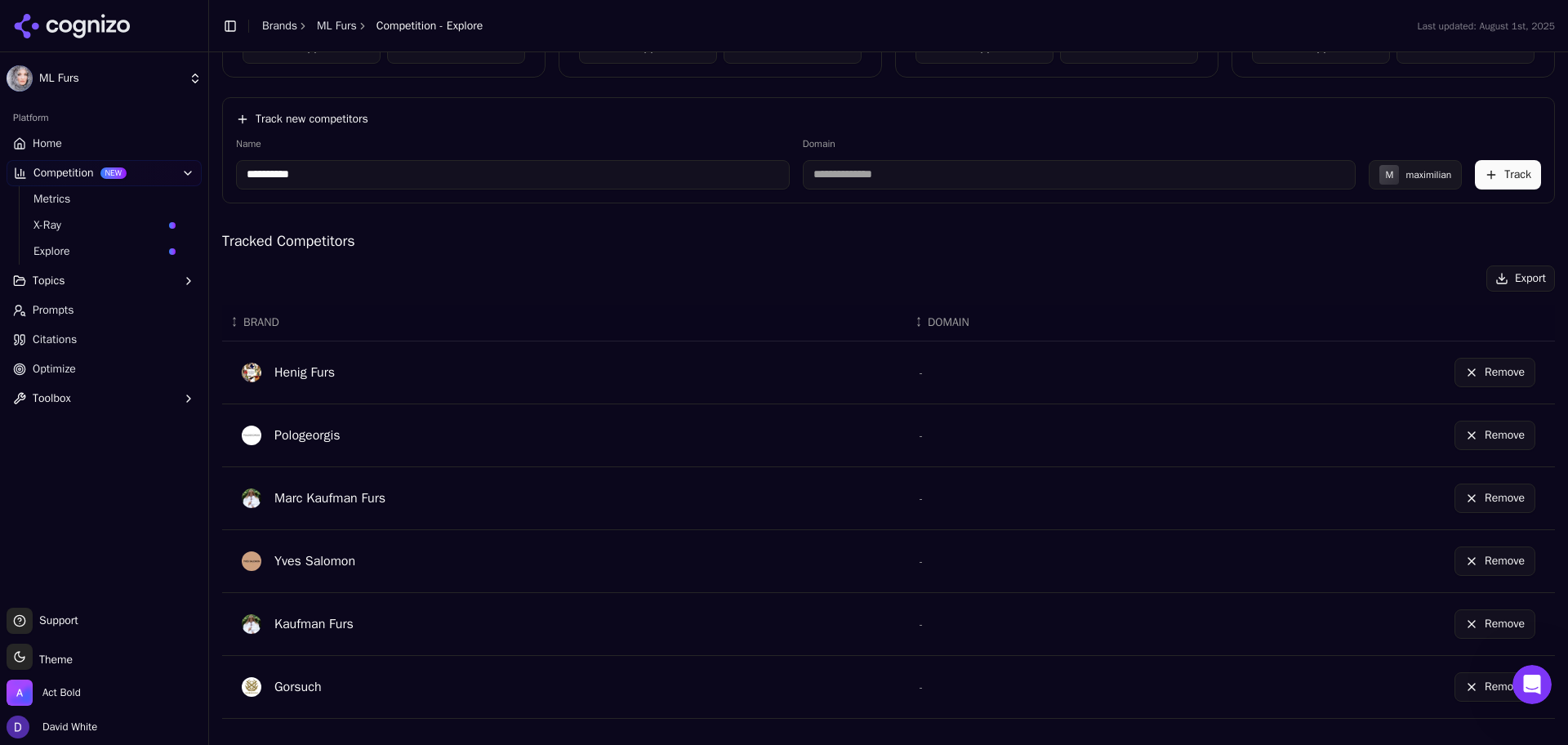 type on "**********" 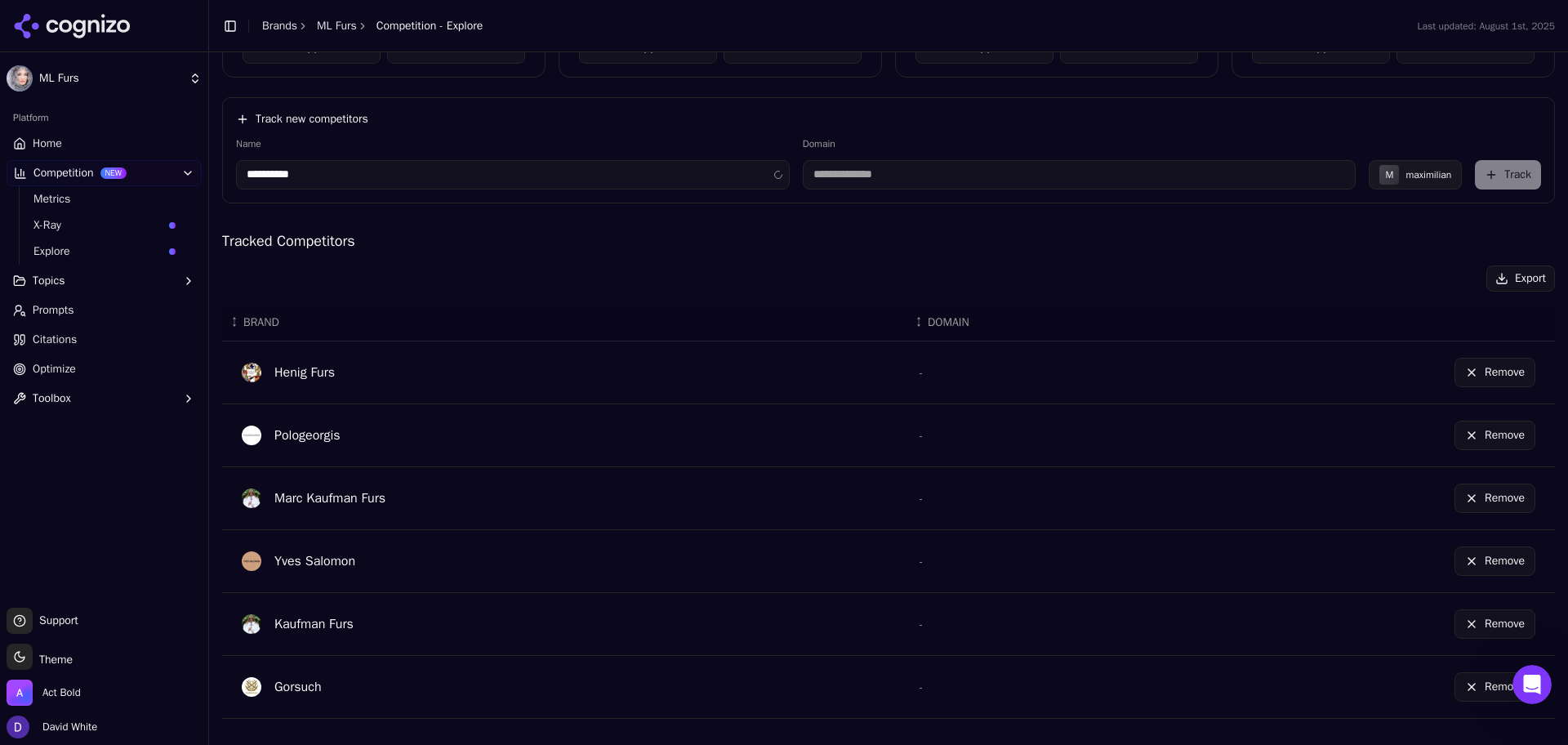 click on "Tracked Competitors" at bounding box center [889, 241] 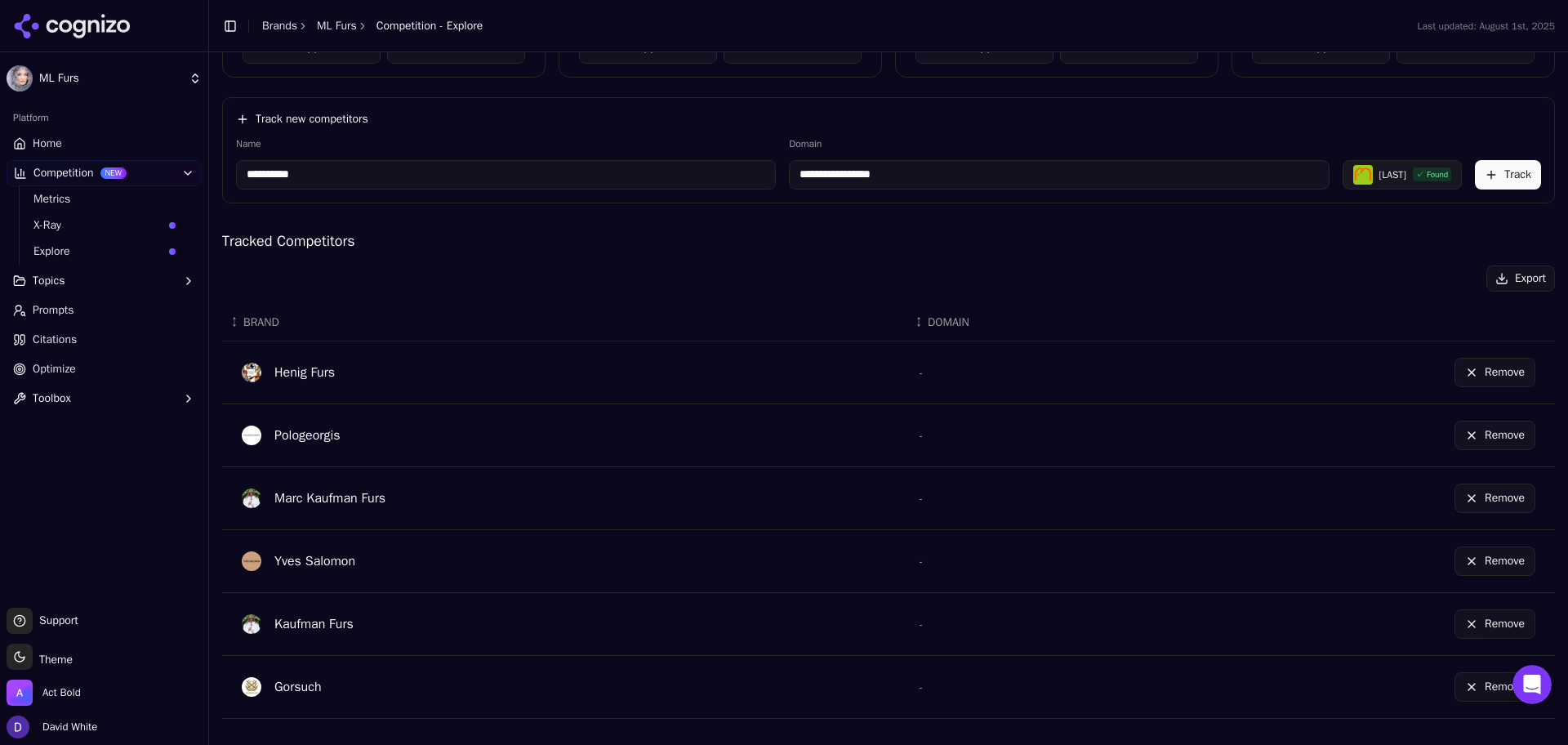 drag, startPoint x: 858, startPoint y: 172, endPoint x: 728, endPoint y: 172, distance: 130 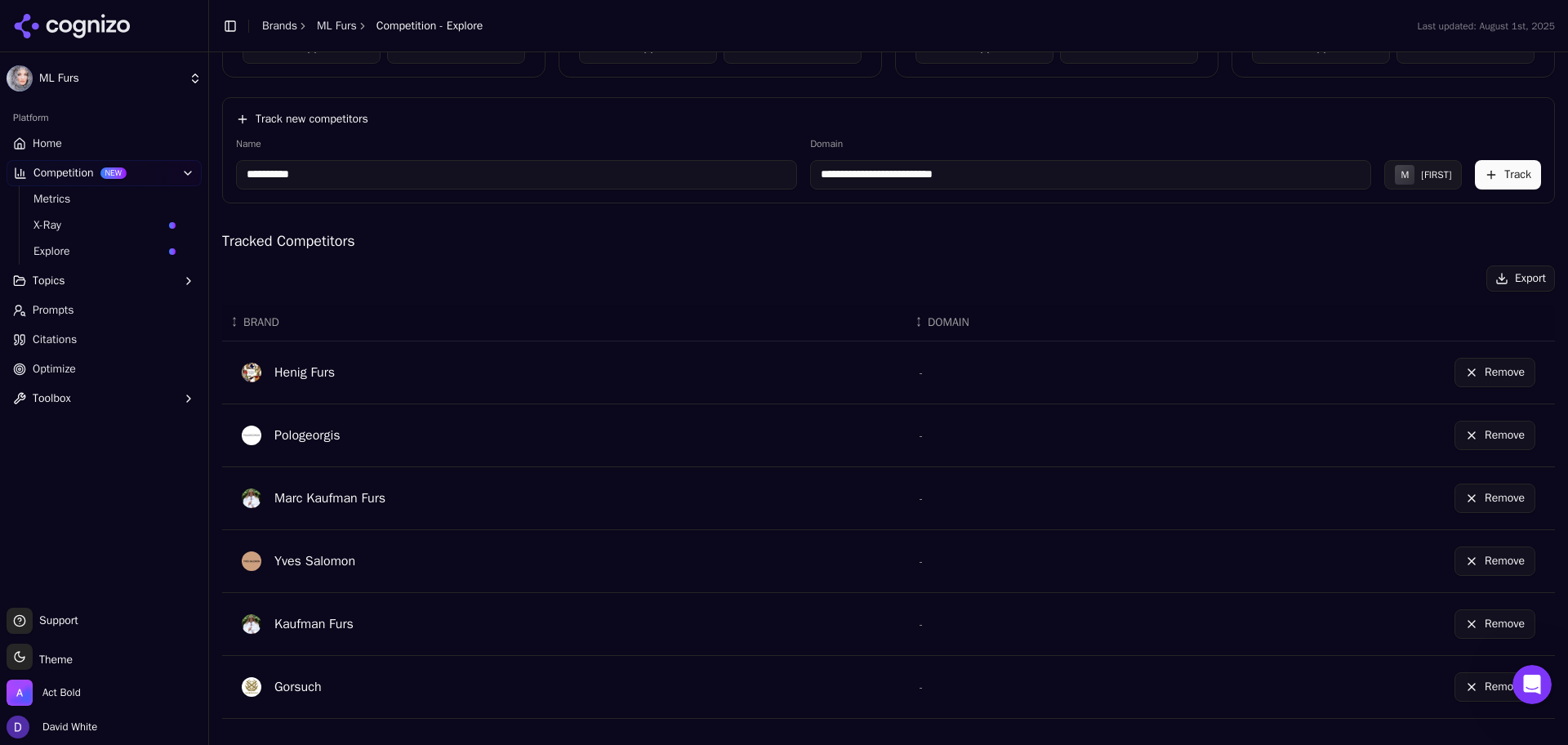 click on "Domain" at bounding box center [1090, 144] 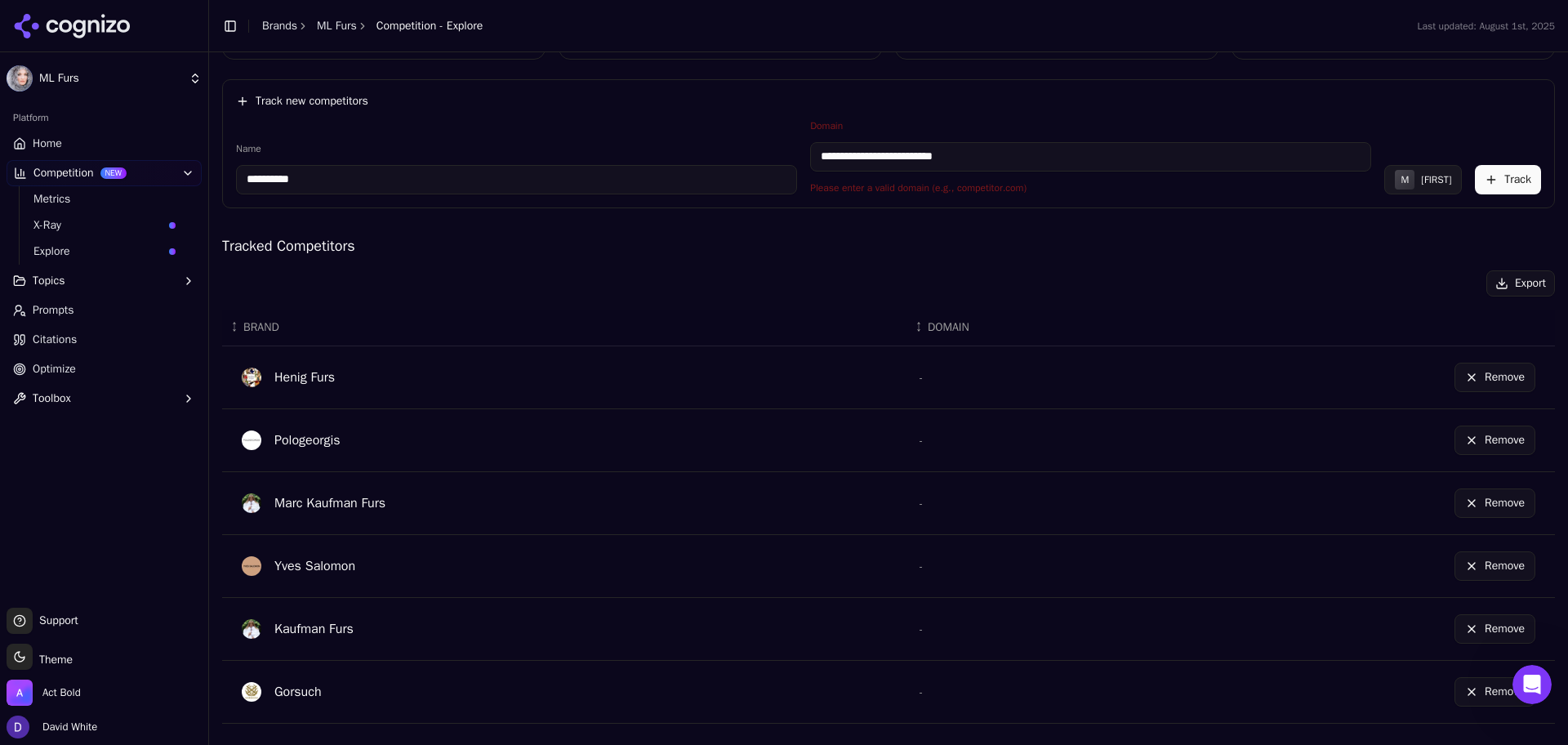 scroll, scrollTop: 234, scrollLeft: 0, axis: vertical 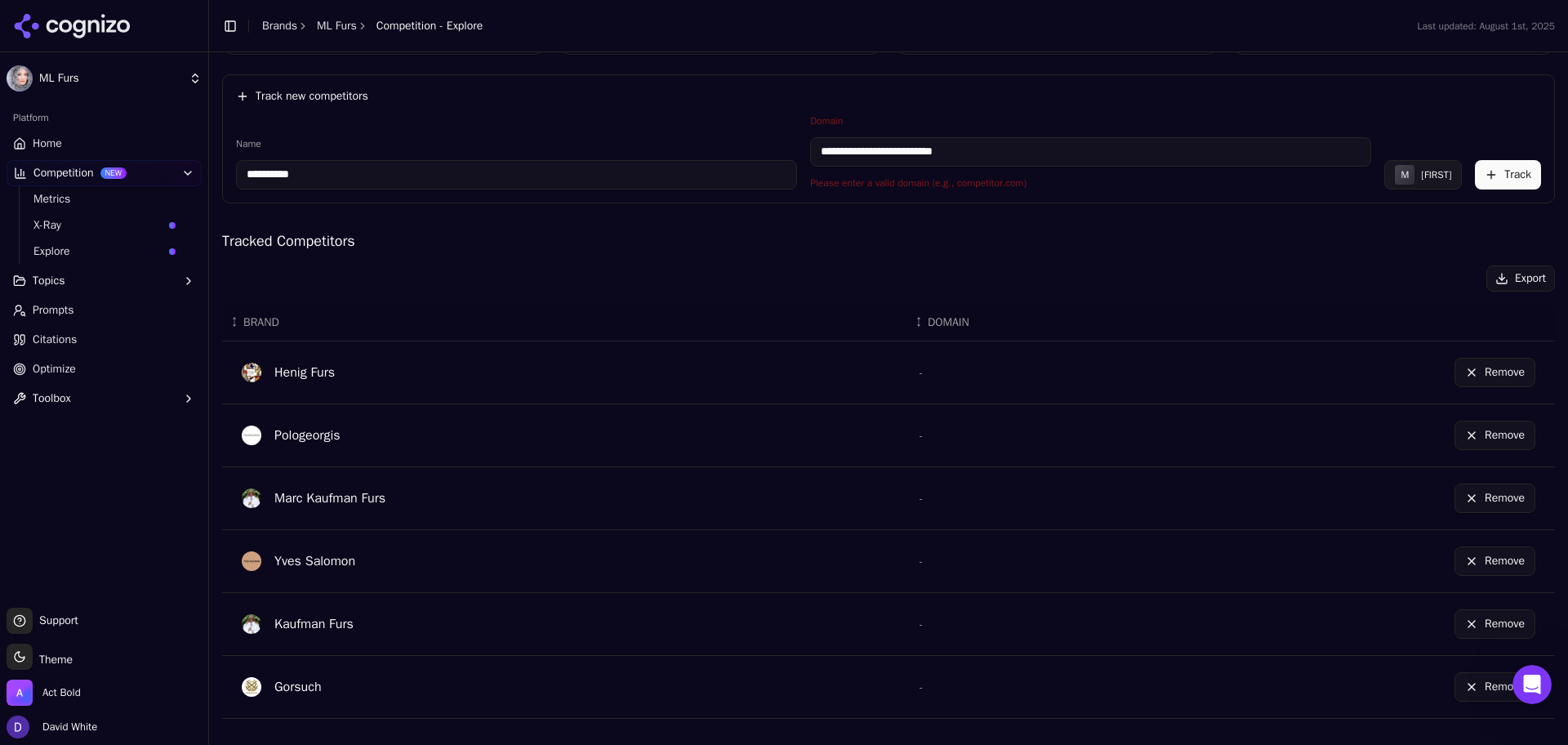 click on "Export" at bounding box center [889, 279] 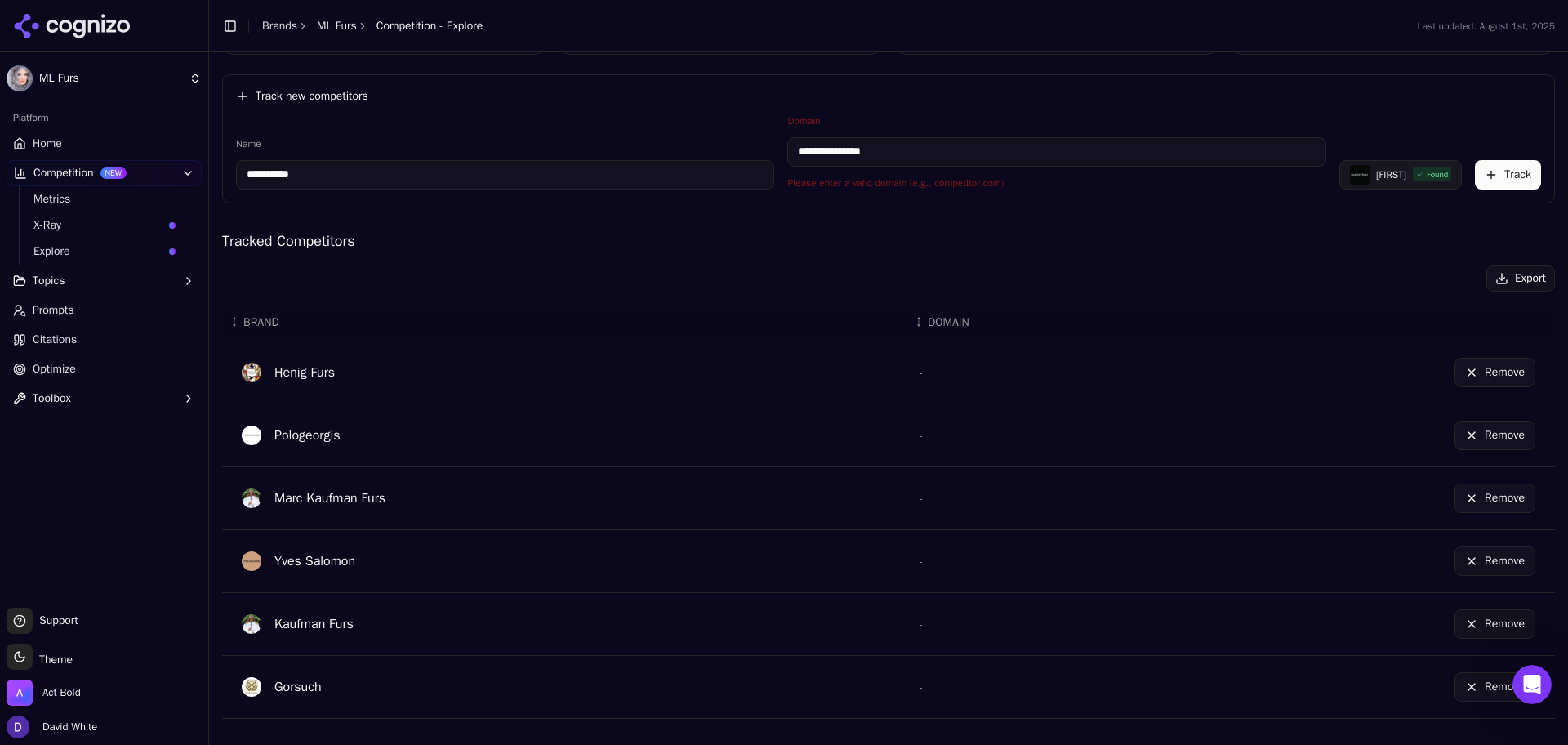 click on "**********" at bounding box center (1056, 152) 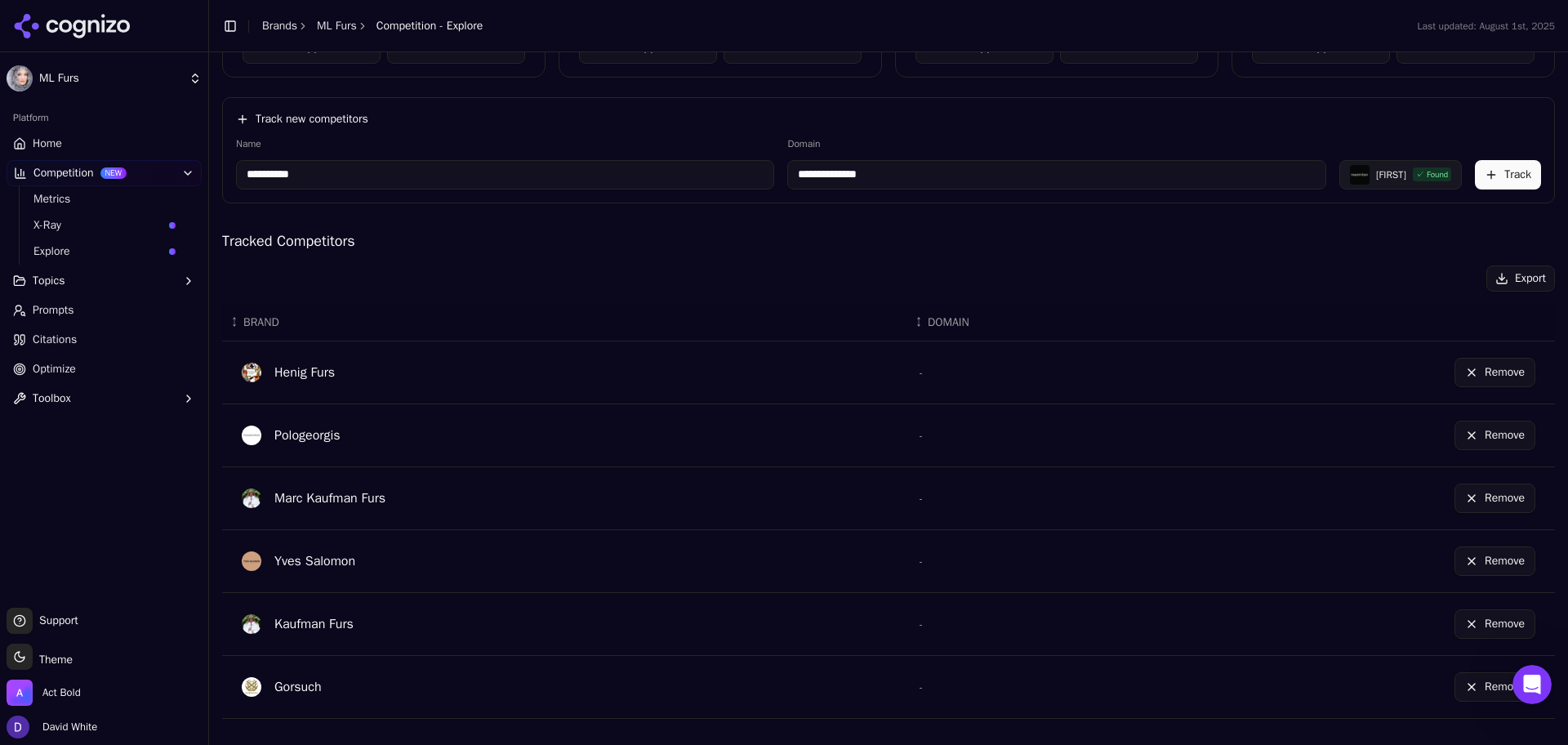 scroll, scrollTop: 212, scrollLeft: 0, axis: vertical 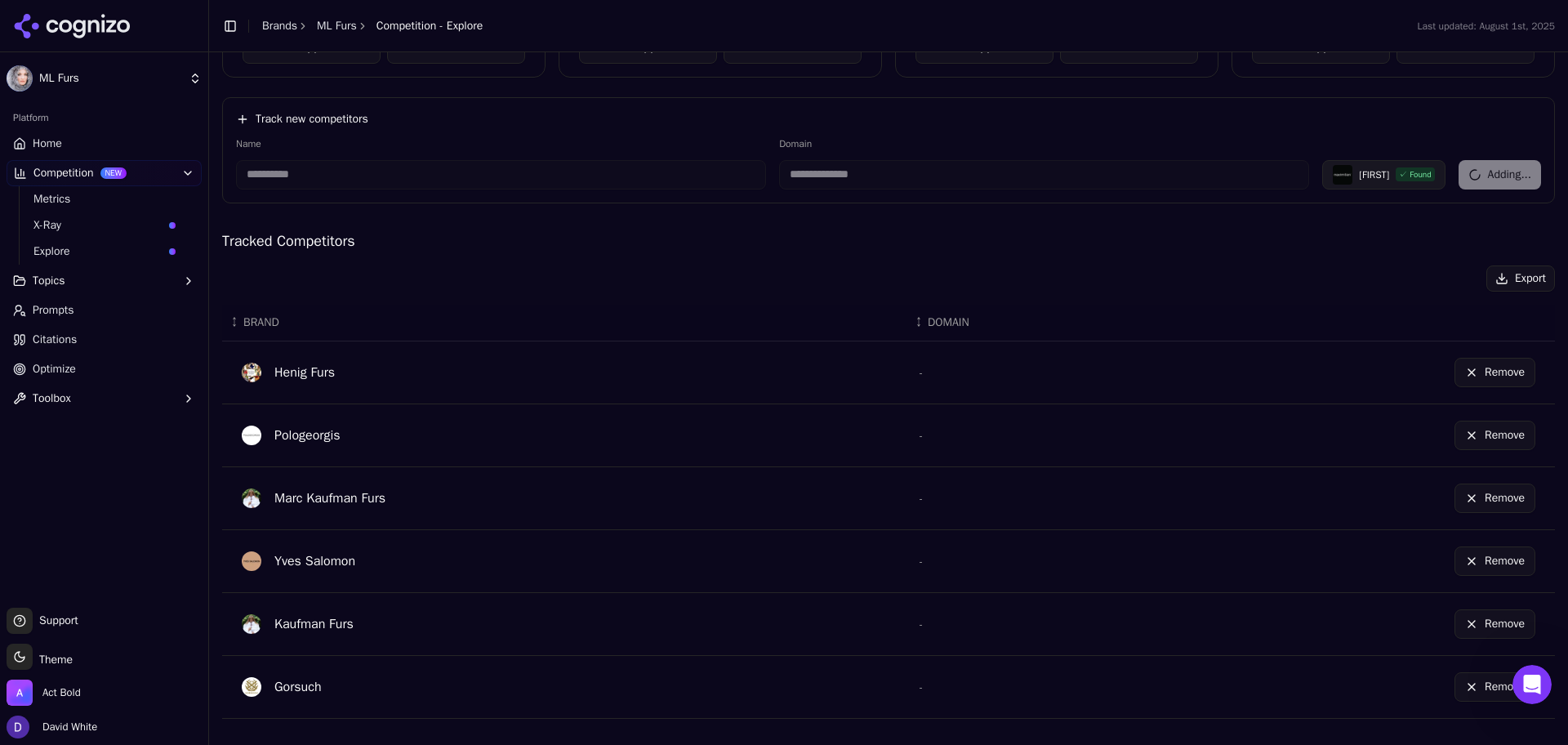 type 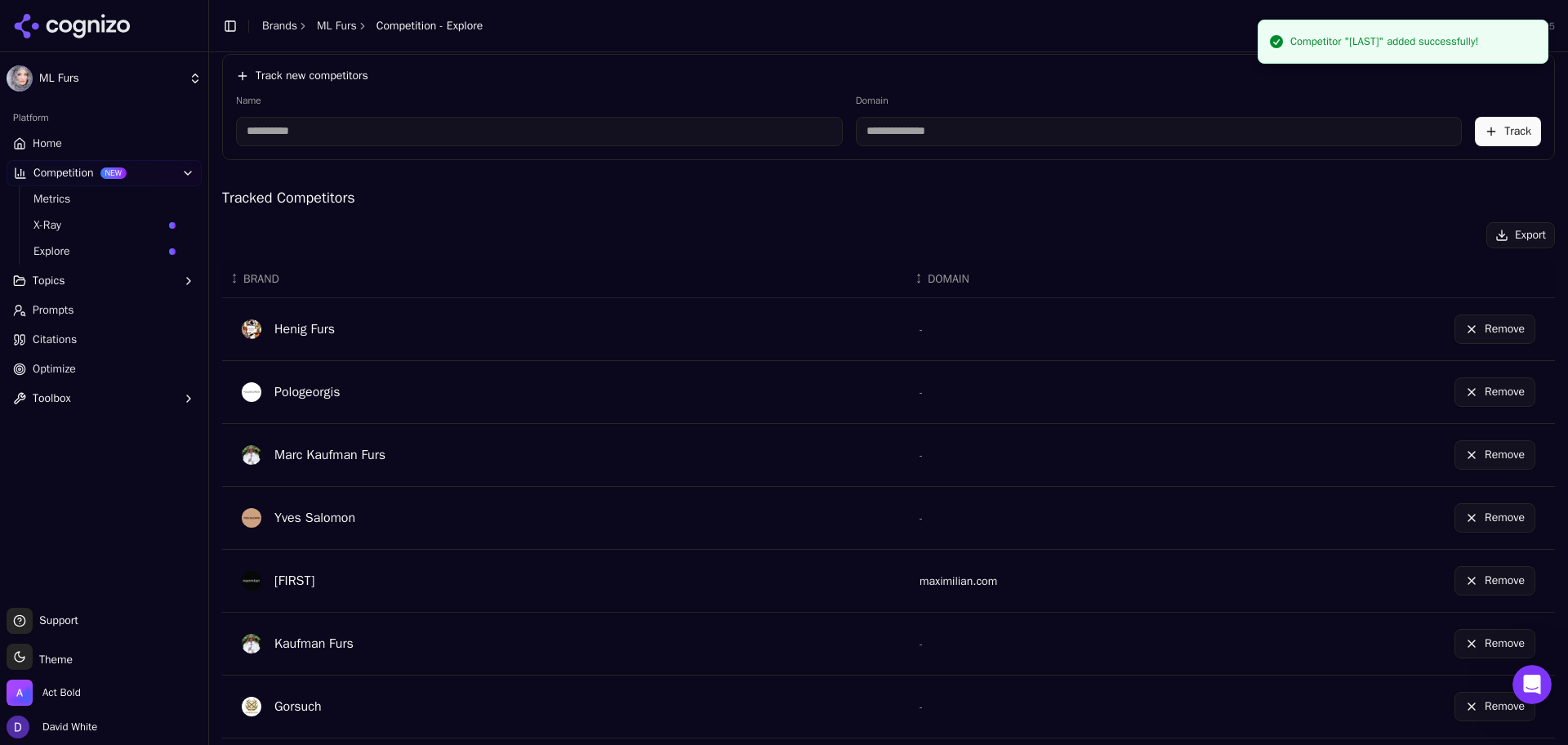 scroll, scrollTop: 274, scrollLeft: 0, axis: vertical 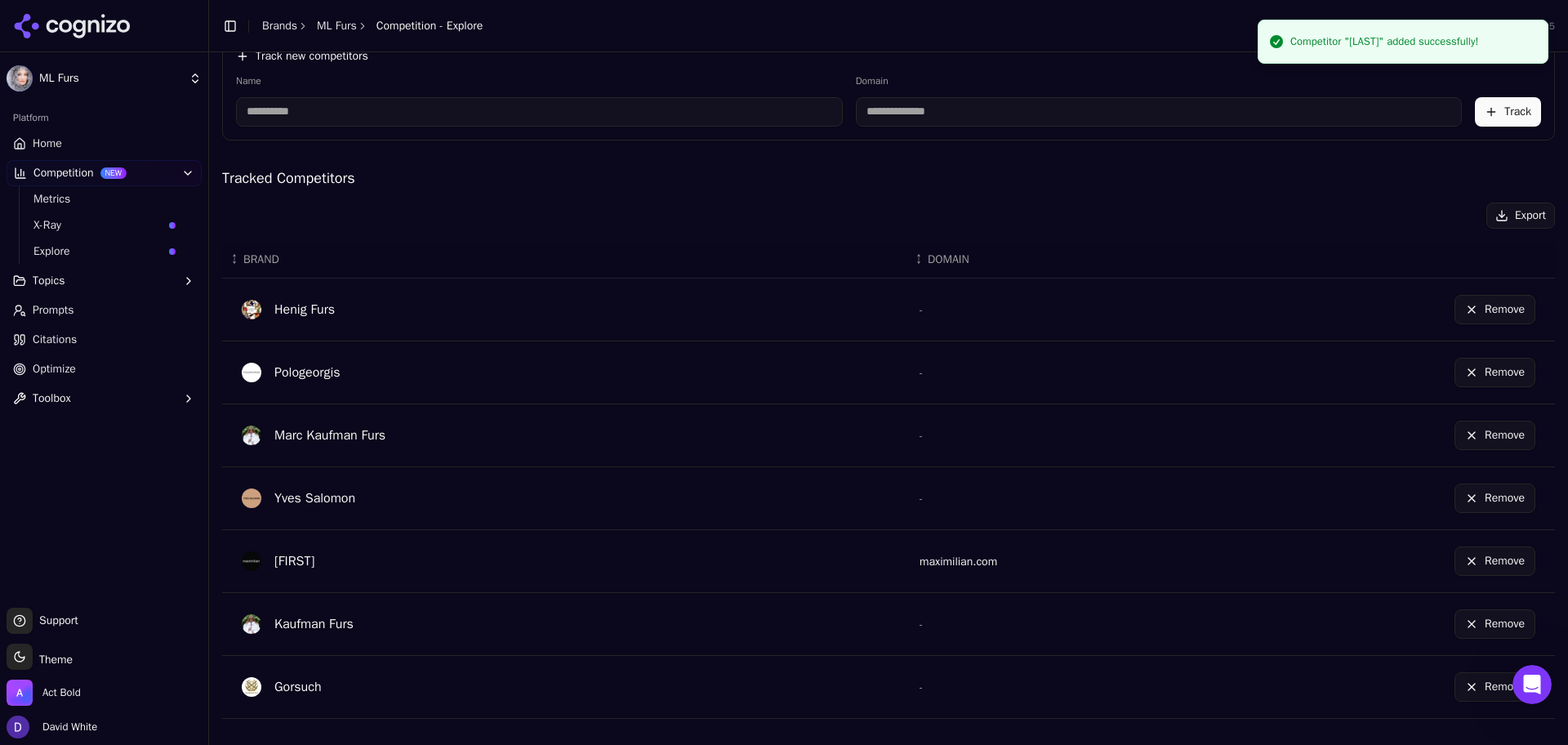 click on "Home" at bounding box center (104, 144) 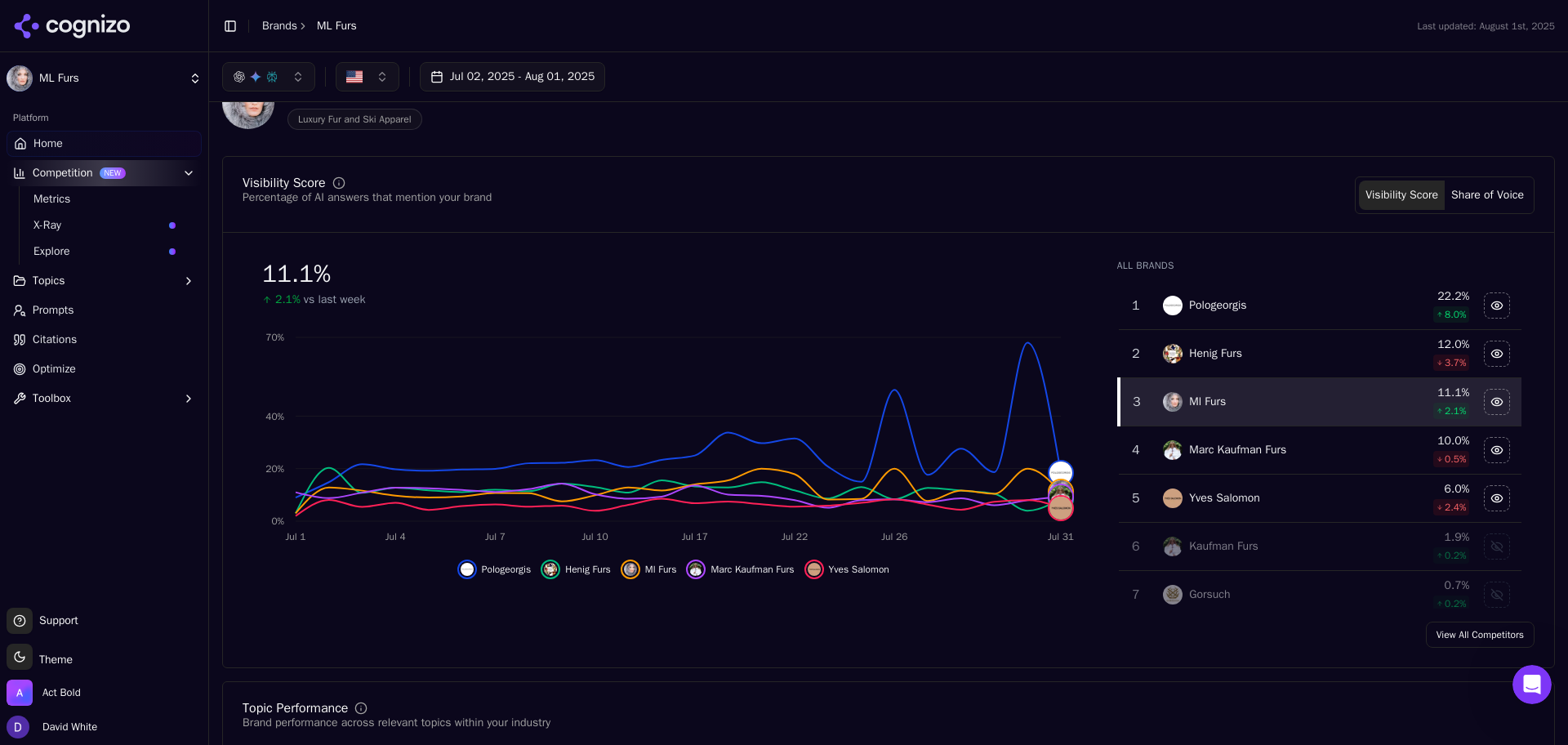 scroll, scrollTop: 188, scrollLeft: 0, axis: vertical 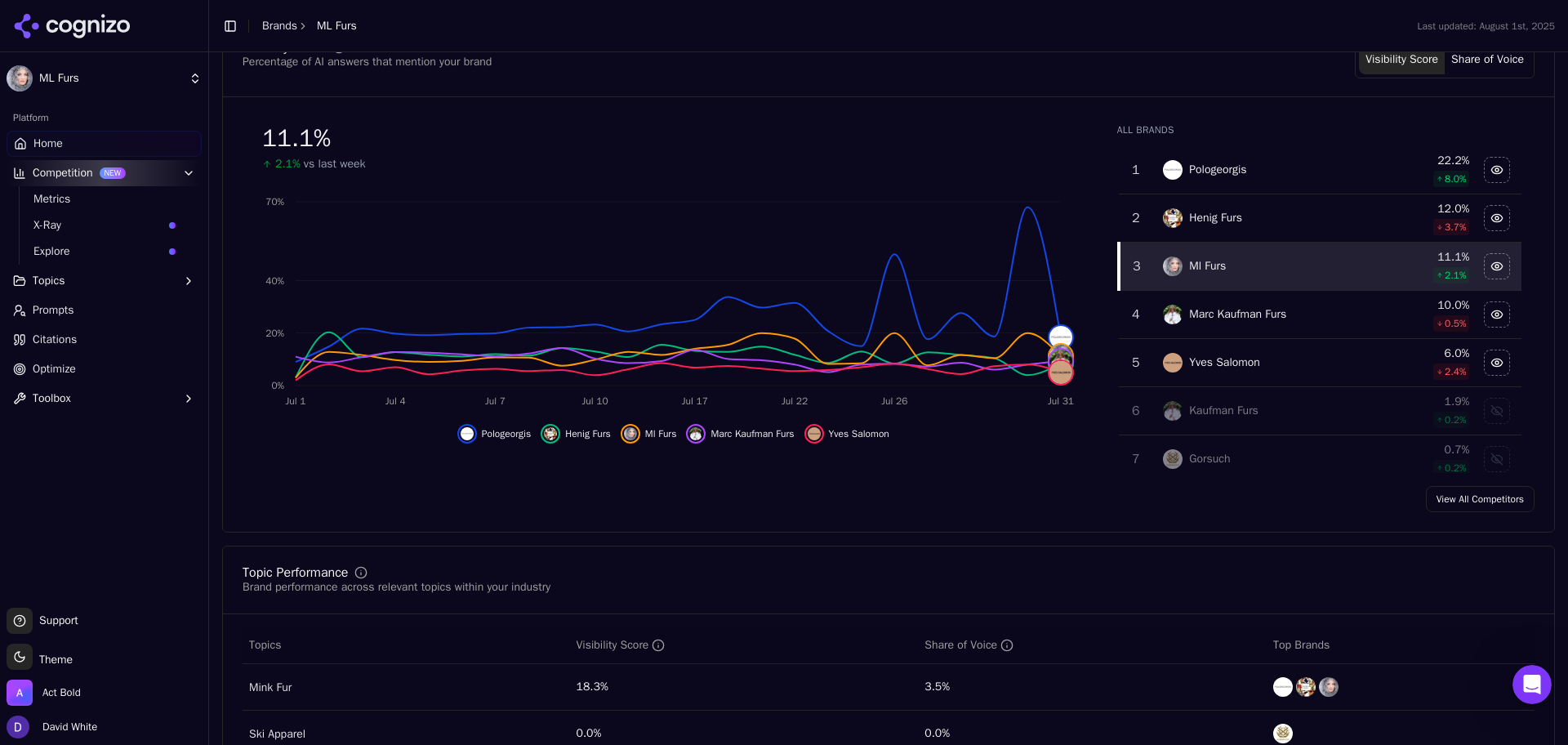 click on "View All Competitors" at bounding box center [1480, 499] 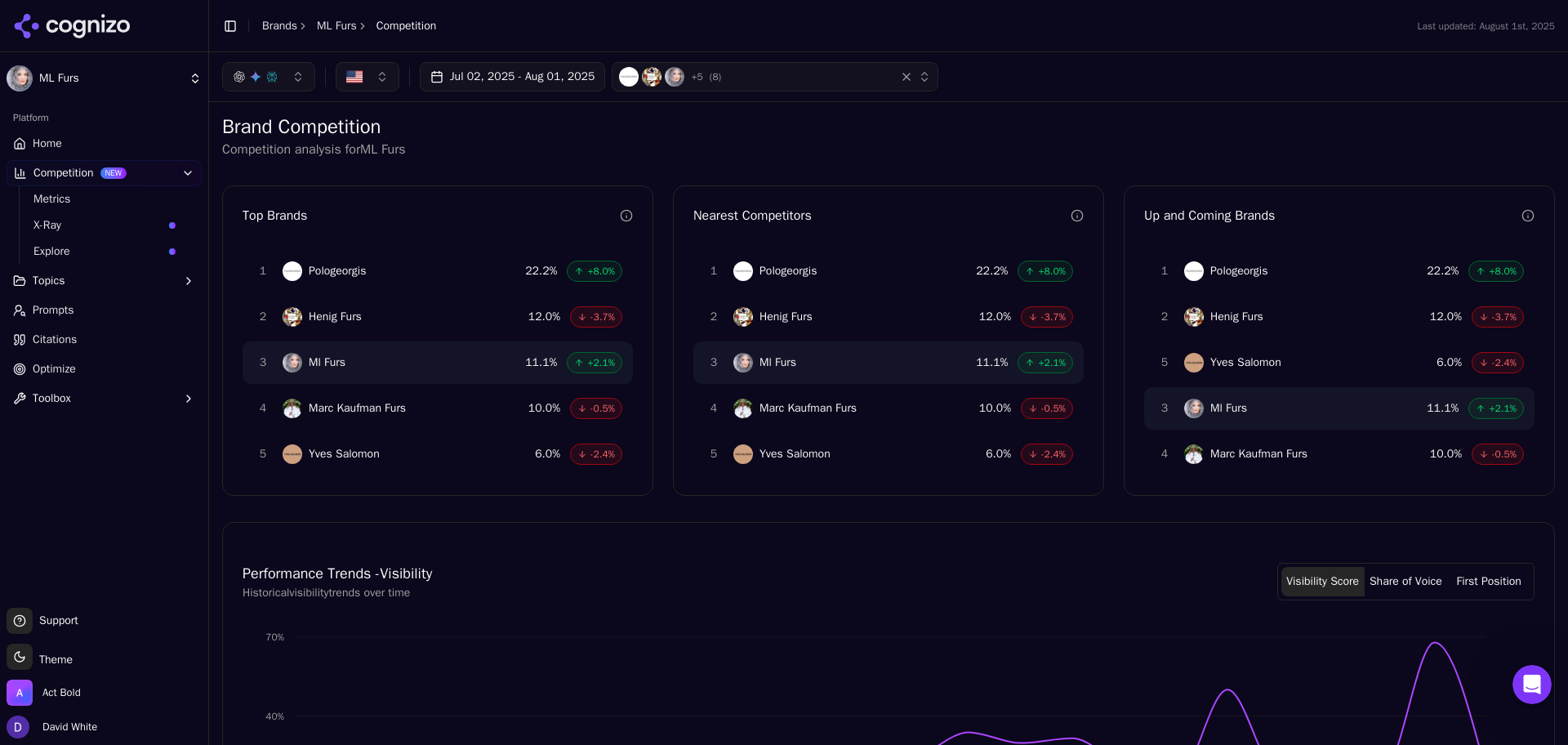 scroll, scrollTop: 0, scrollLeft: 0, axis: both 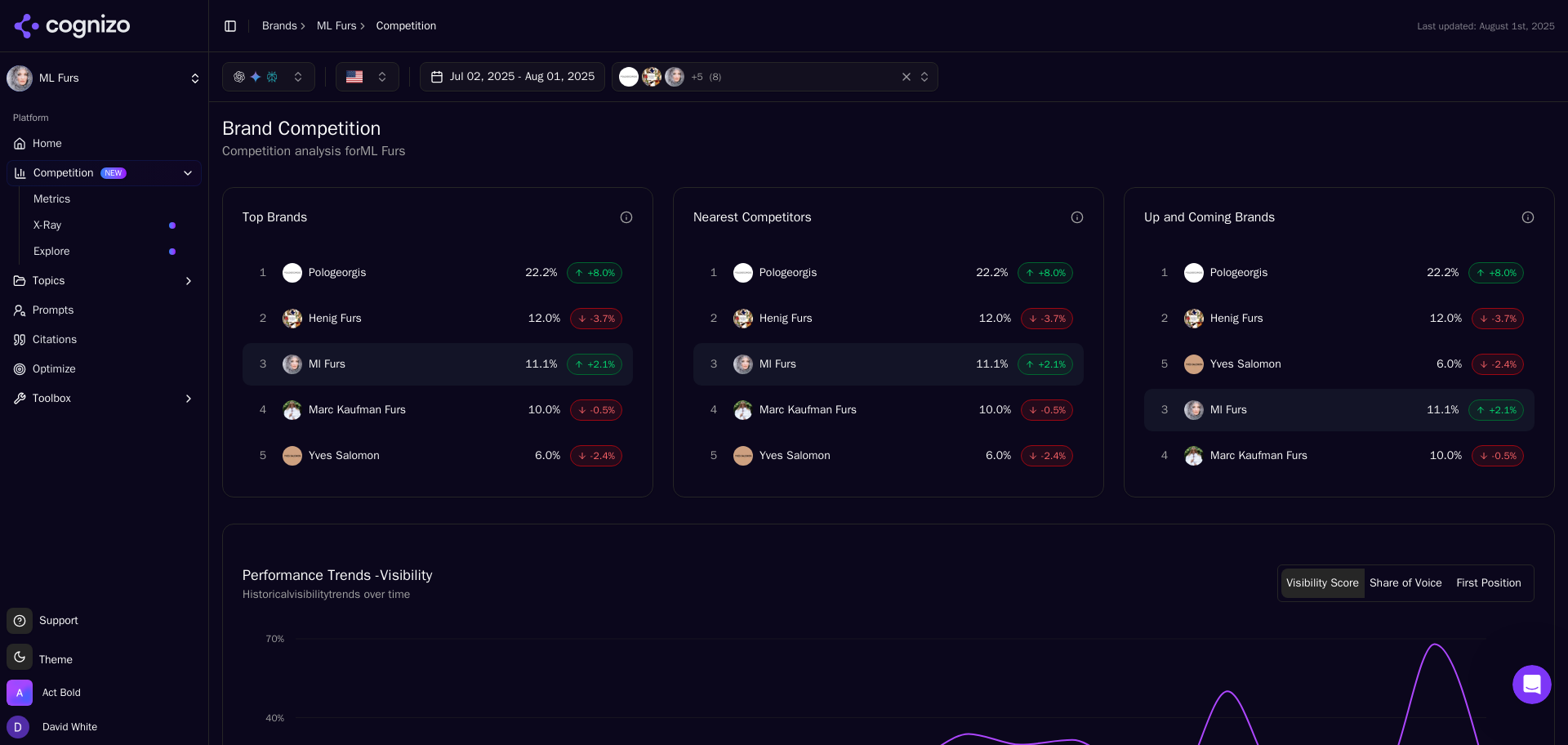 click on "Home" at bounding box center [104, 144] 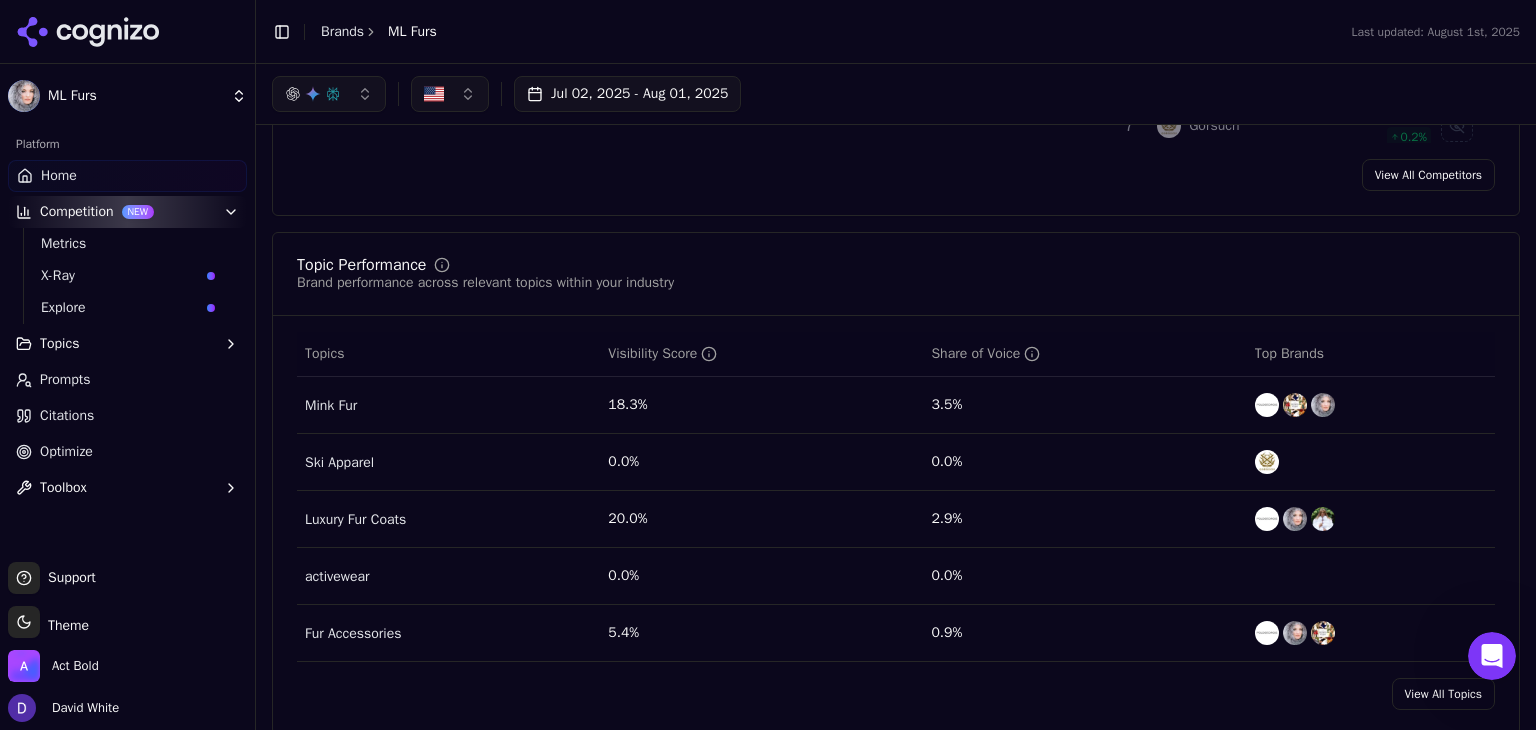 scroll, scrollTop: 666, scrollLeft: 0, axis: vertical 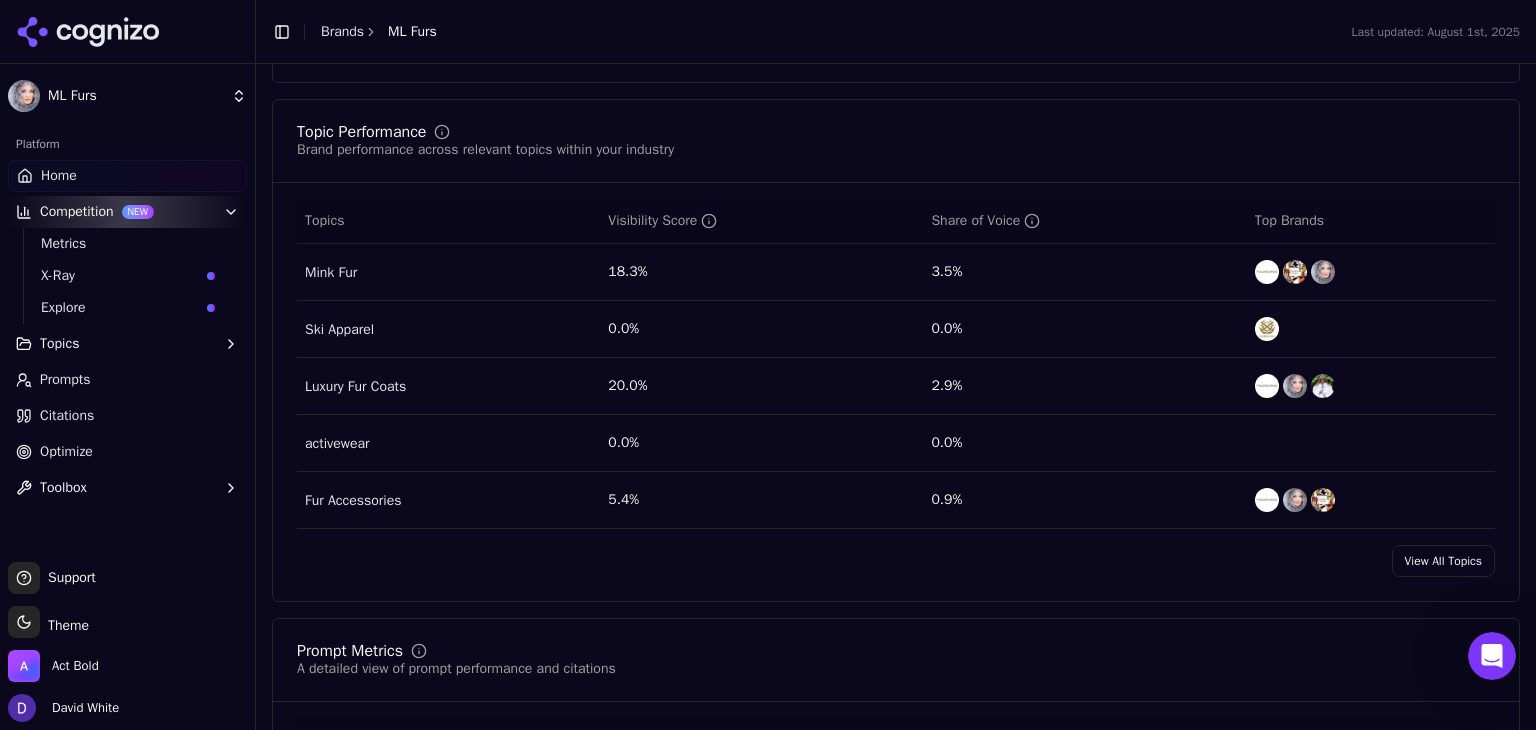 click on "View All Topics" at bounding box center (1443, 561) 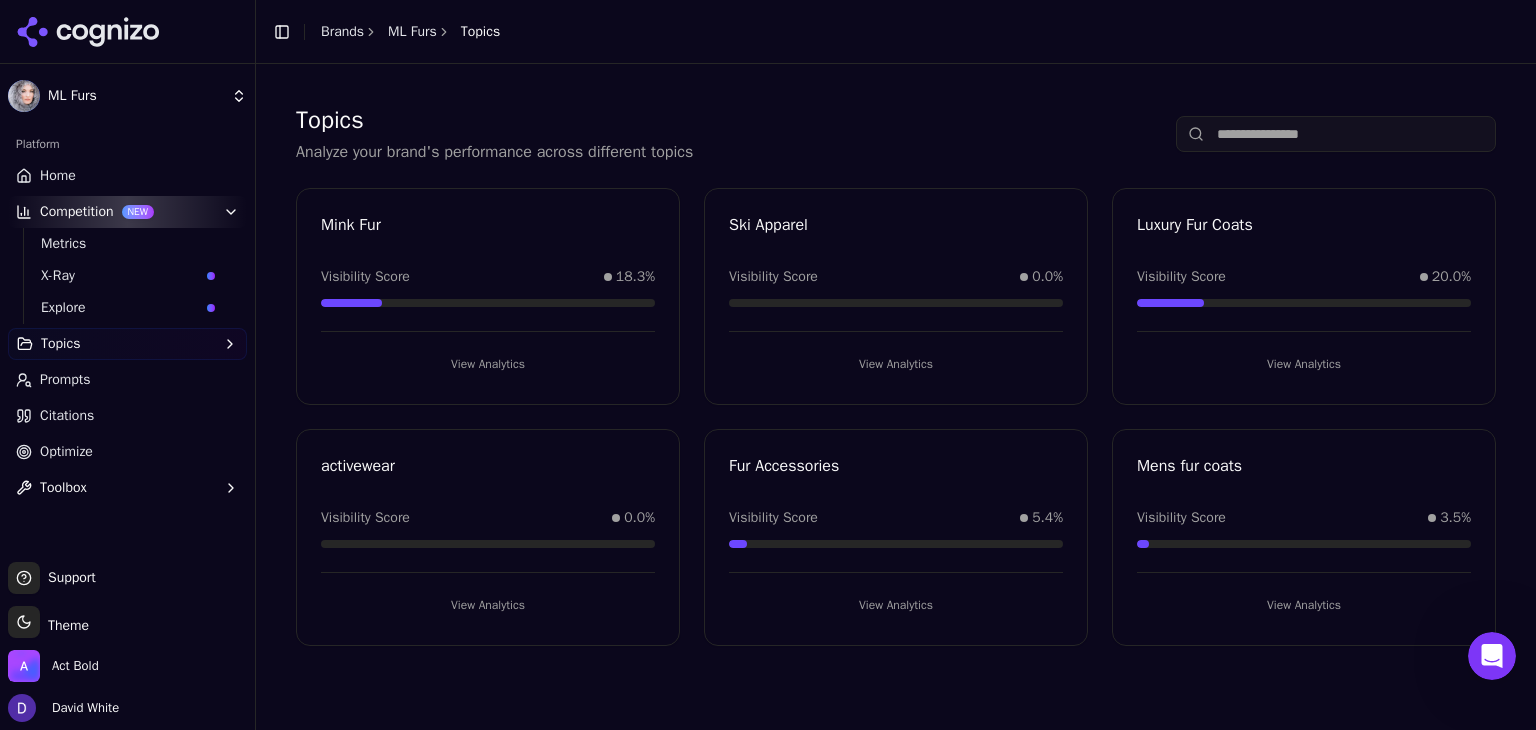 scroll, scrollTop: 0, scrollLeft: 0, axis: both 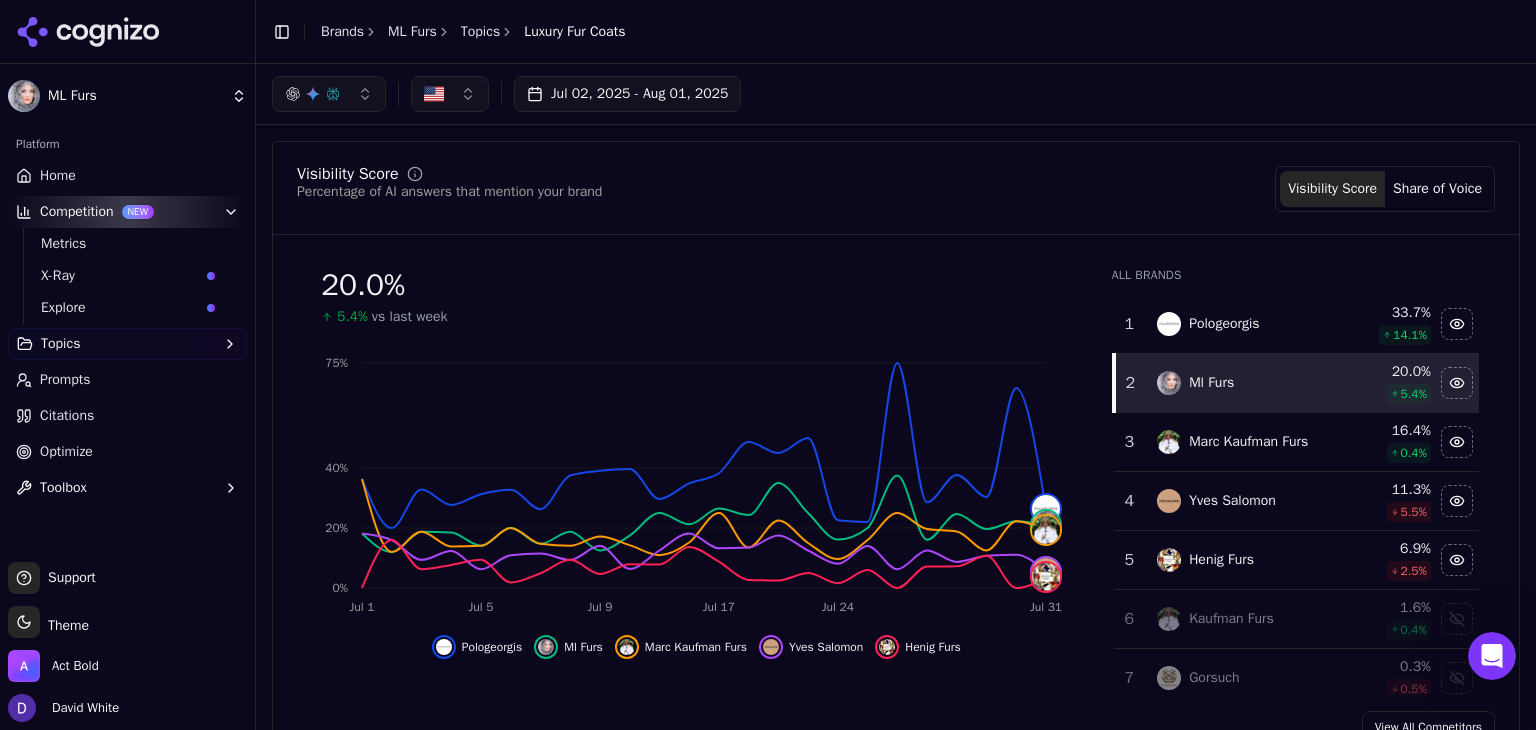 click on "Share of Voice" at bounding box center [1437, 189] 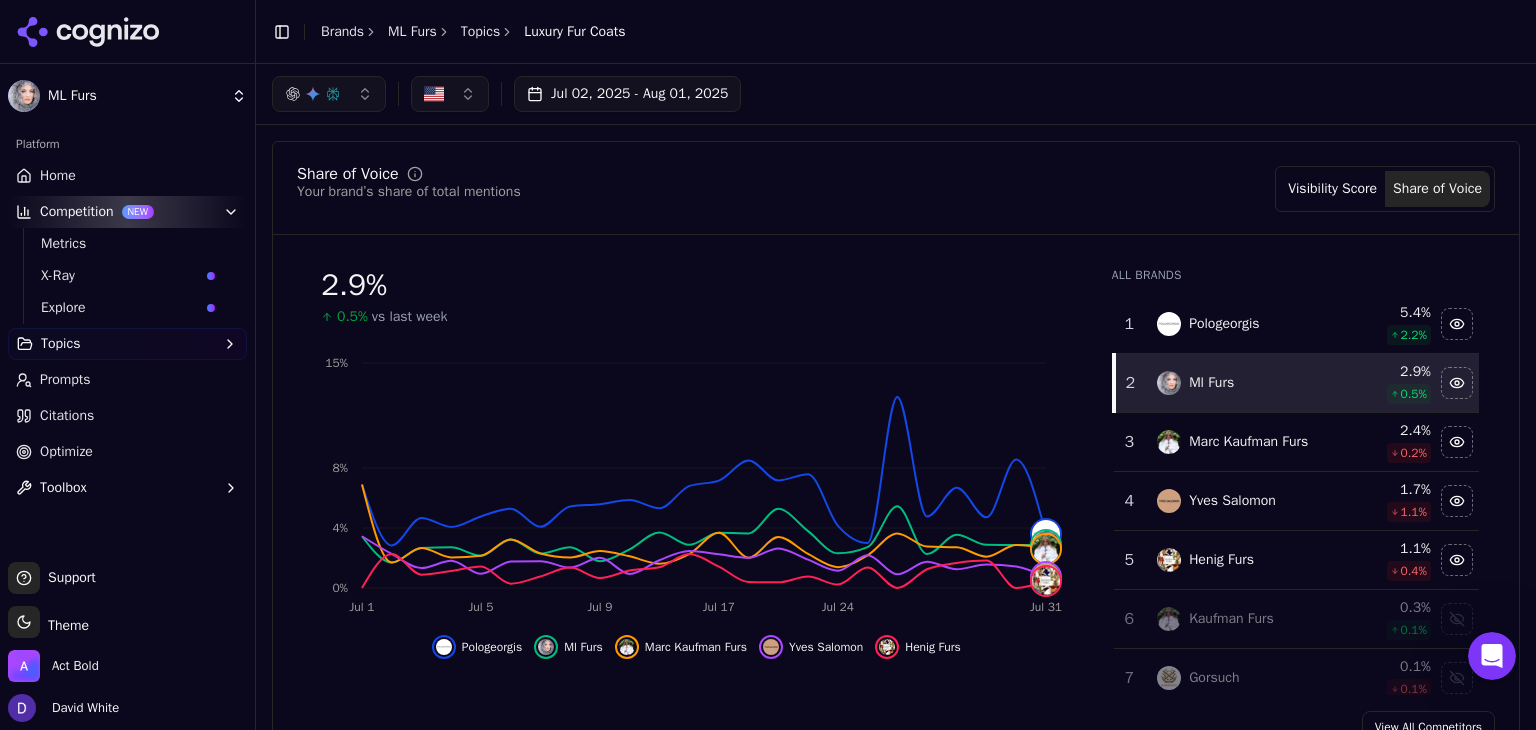 click on "Visibility Score" at bounding box center [1332, 189] 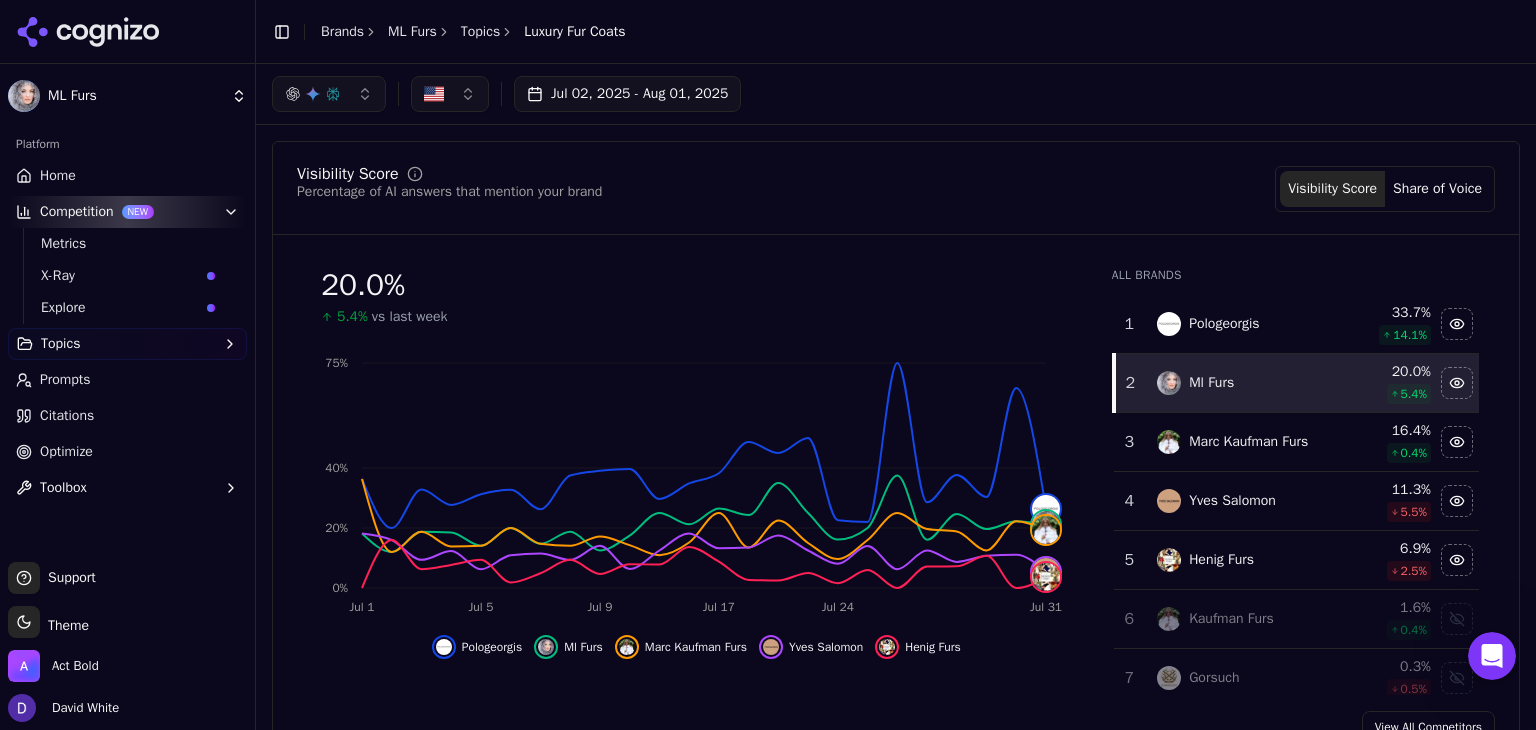 scroll, scrollTop: 0, scrollLeft: 0, axis: both 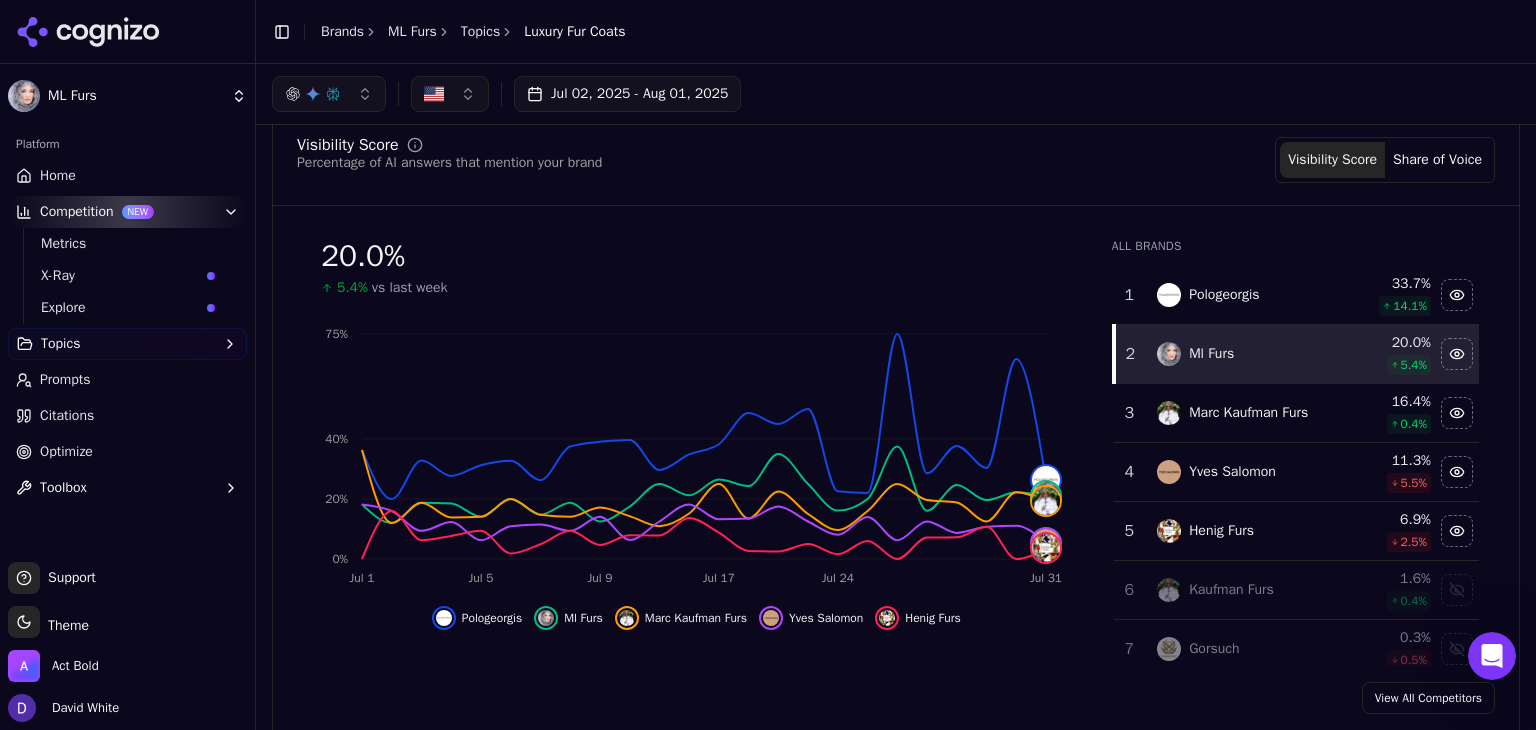 type 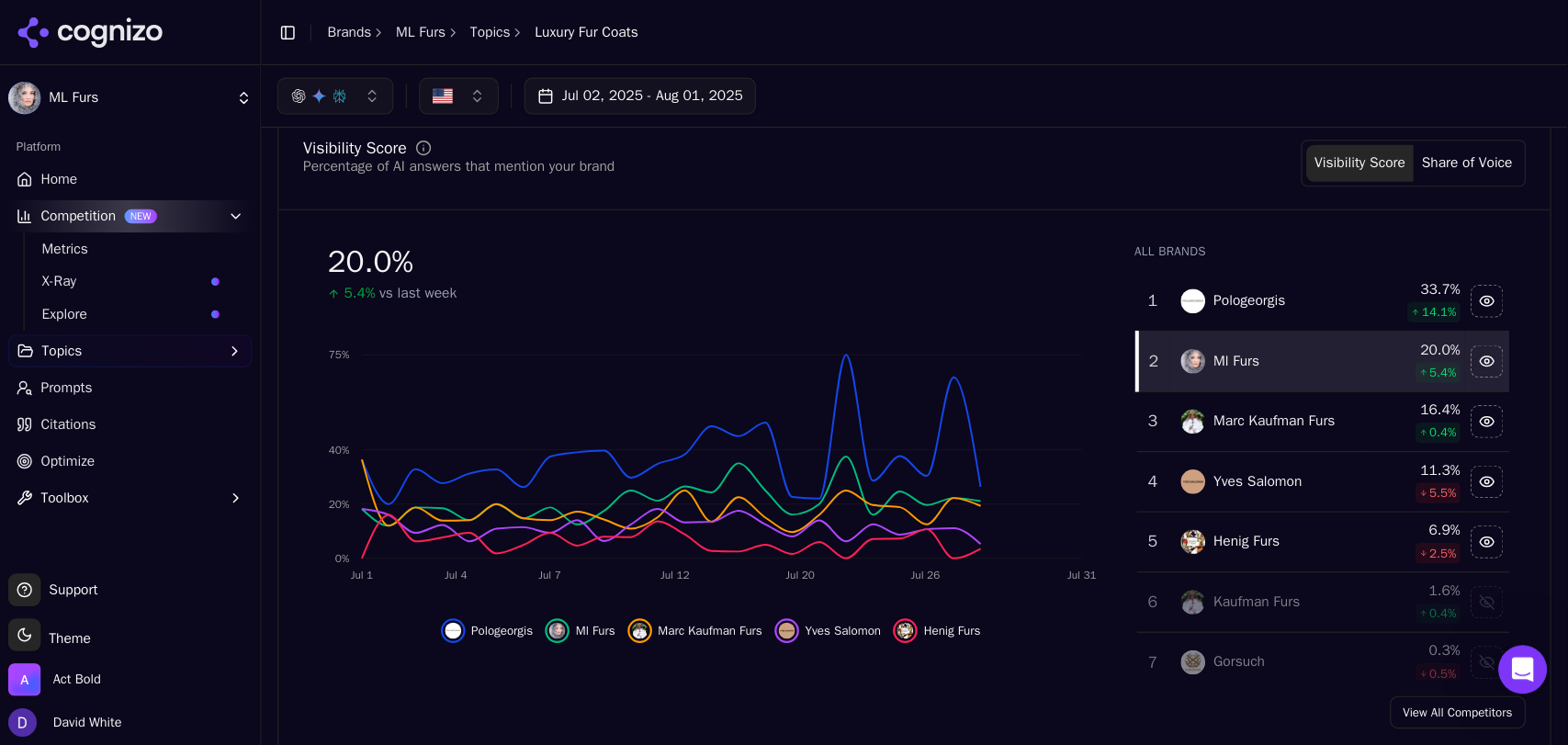 scroll, scrollTop: 27, scrollLeft: 0, axis: vertical 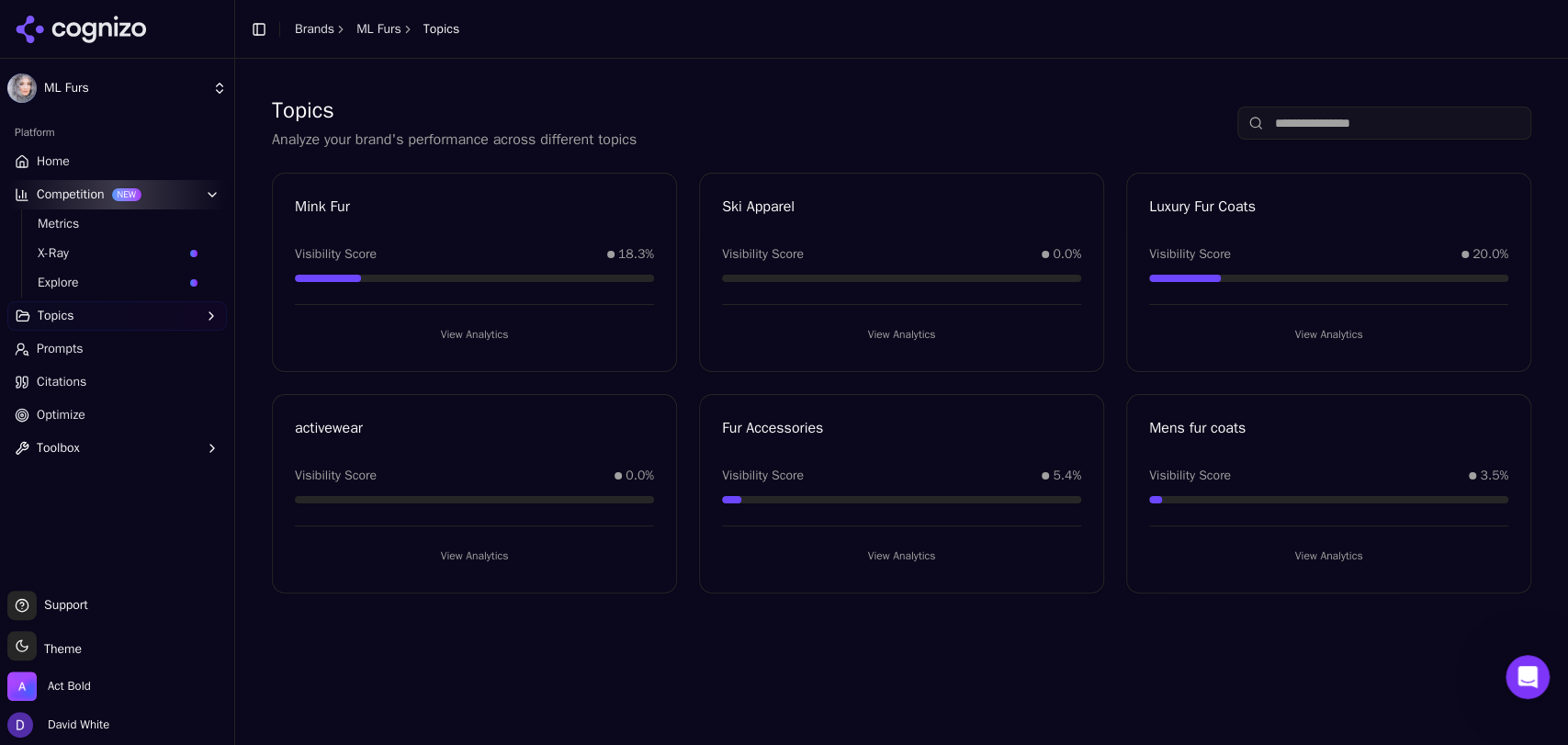 click on "View Analytics" at bounding box center (901, 334) 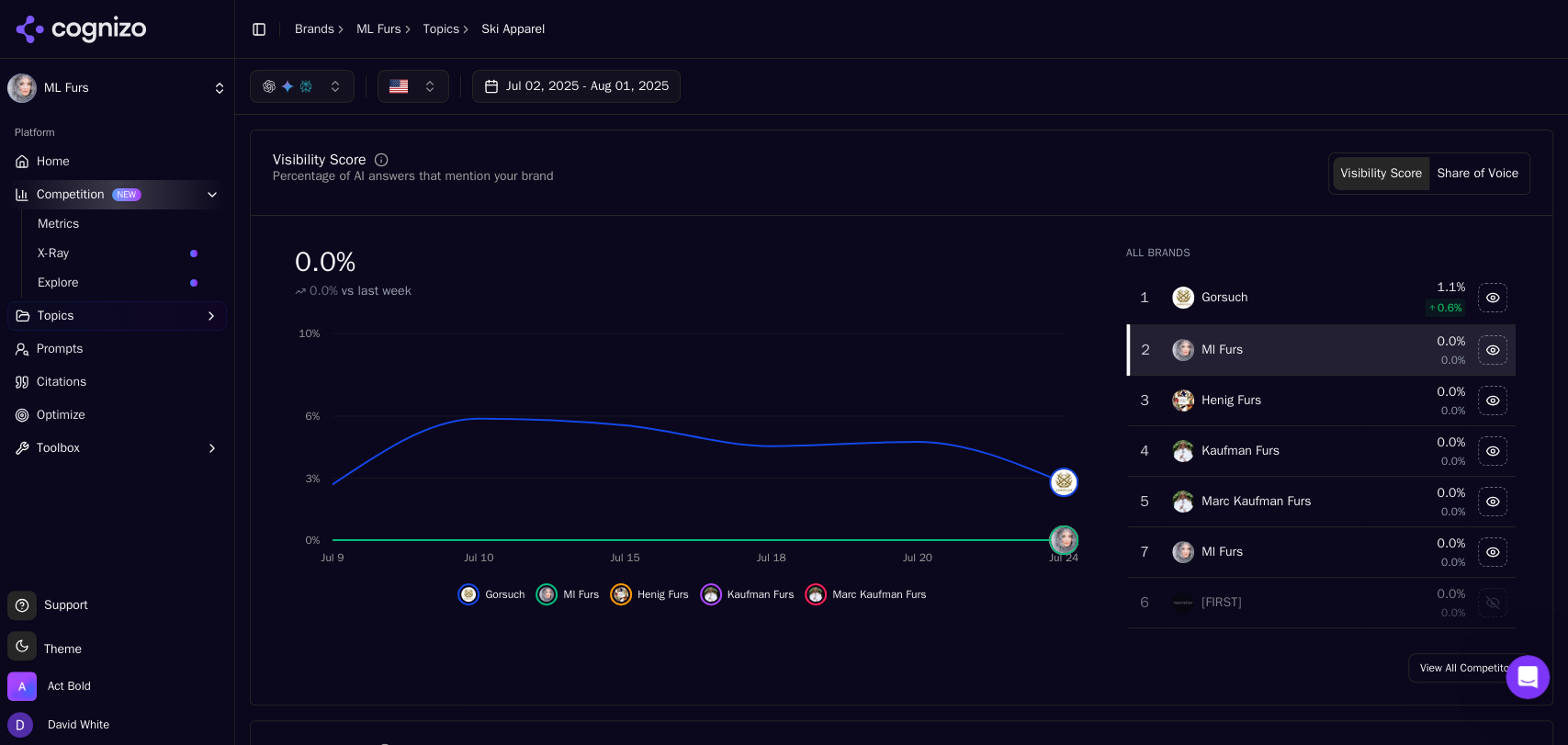 click on "Share of Voice" at bounding box center (1477, 174) 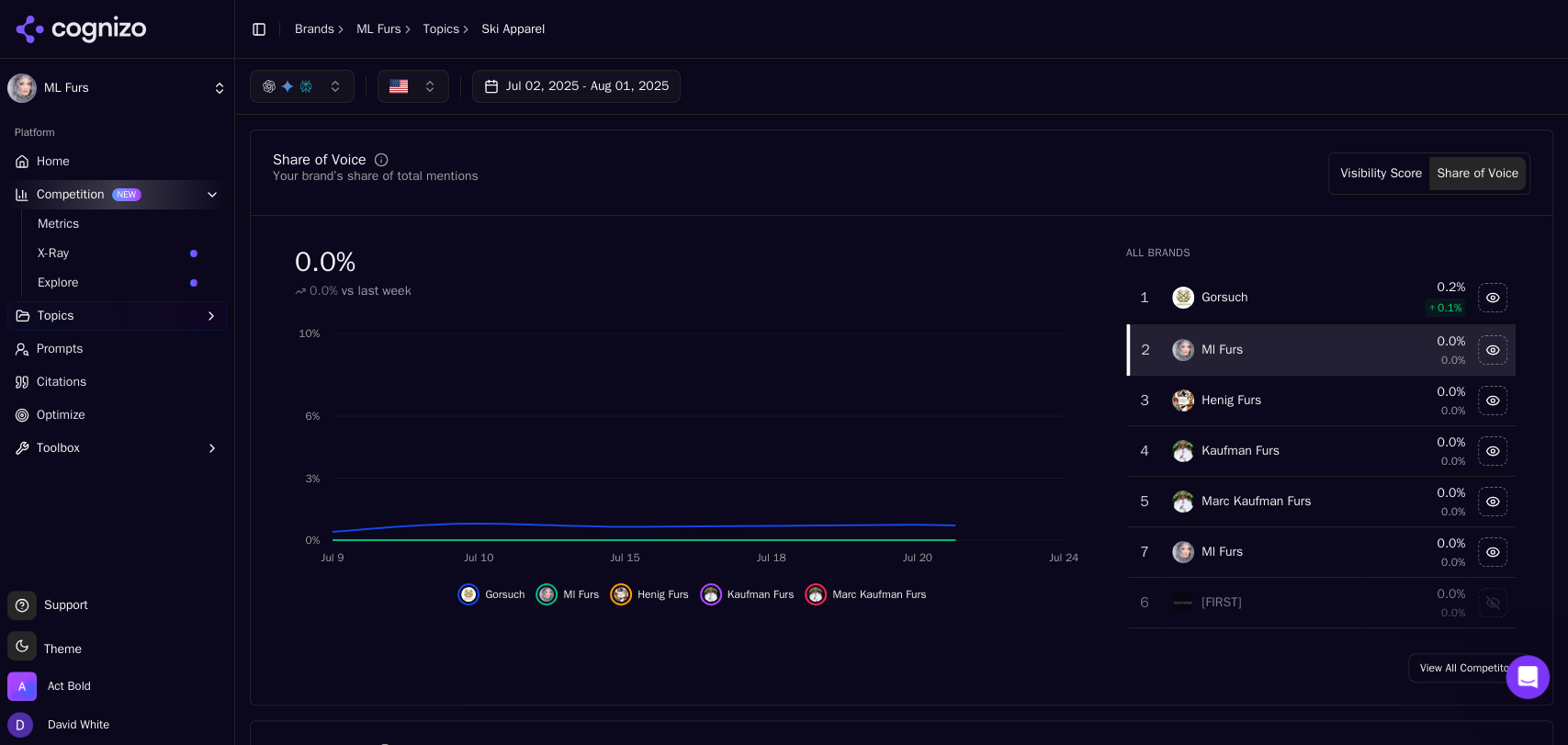click on "Visibility Score" at bounding box center (1381, 174) 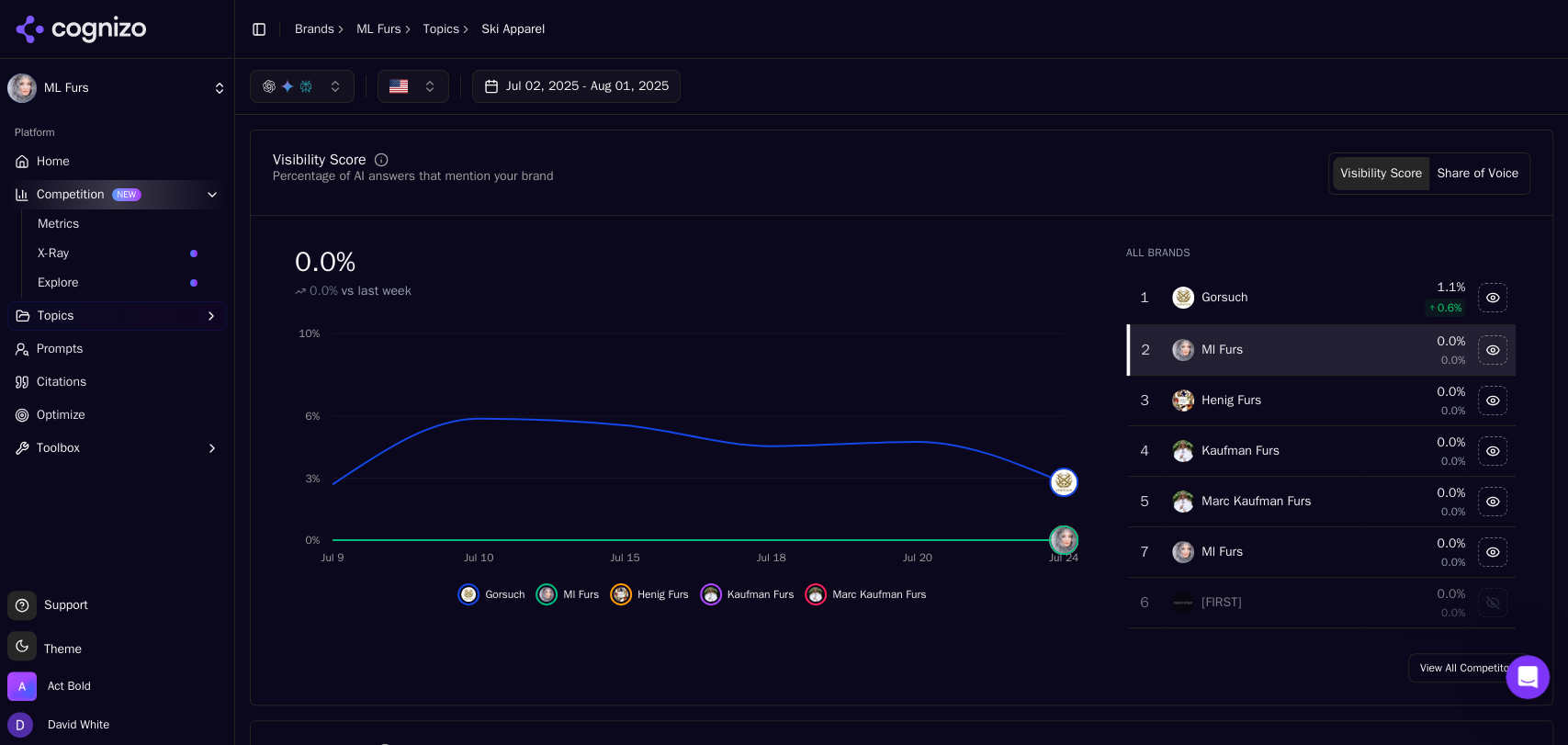 type 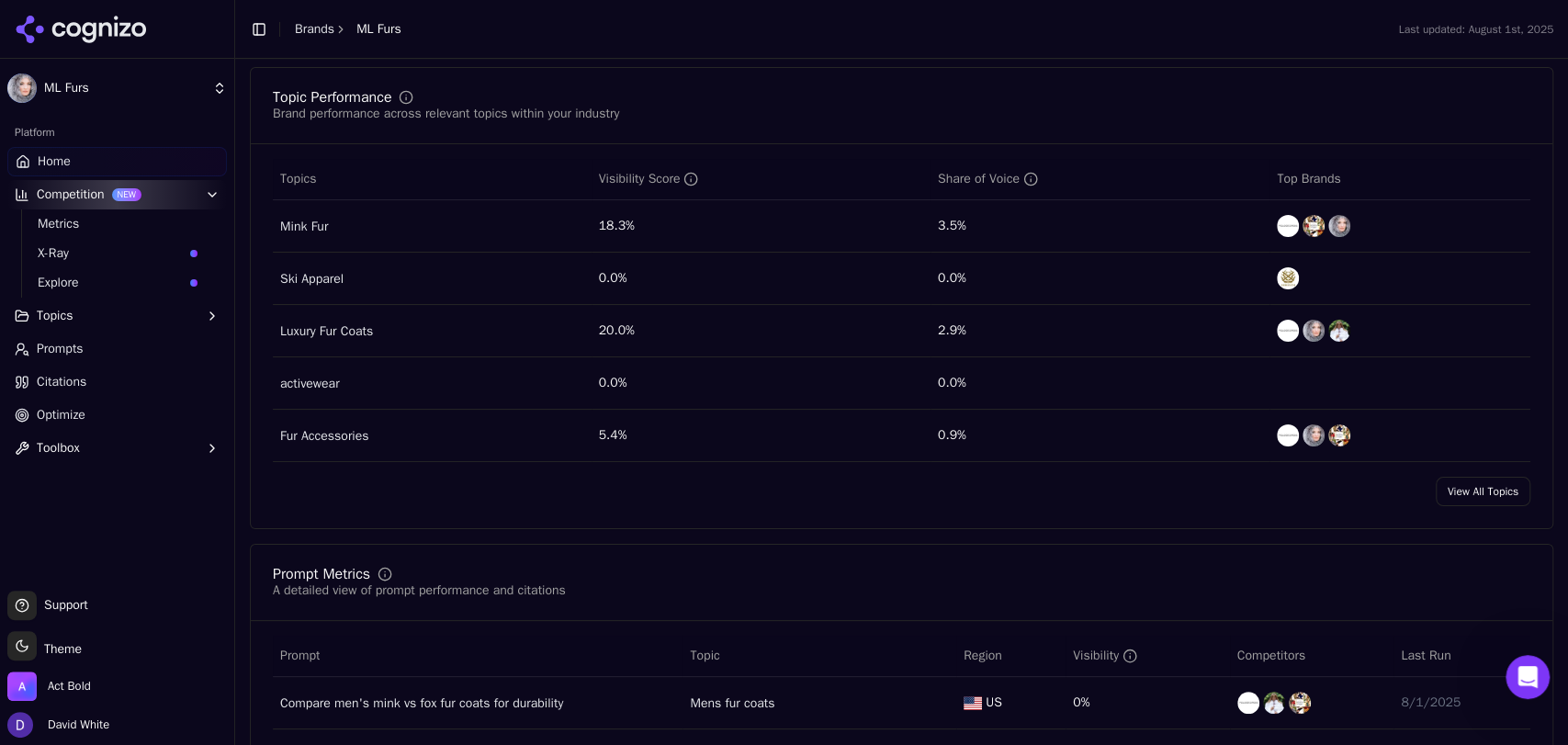 scroll, scrollTop: 1088, scrollLeft: 0, axis: vertical 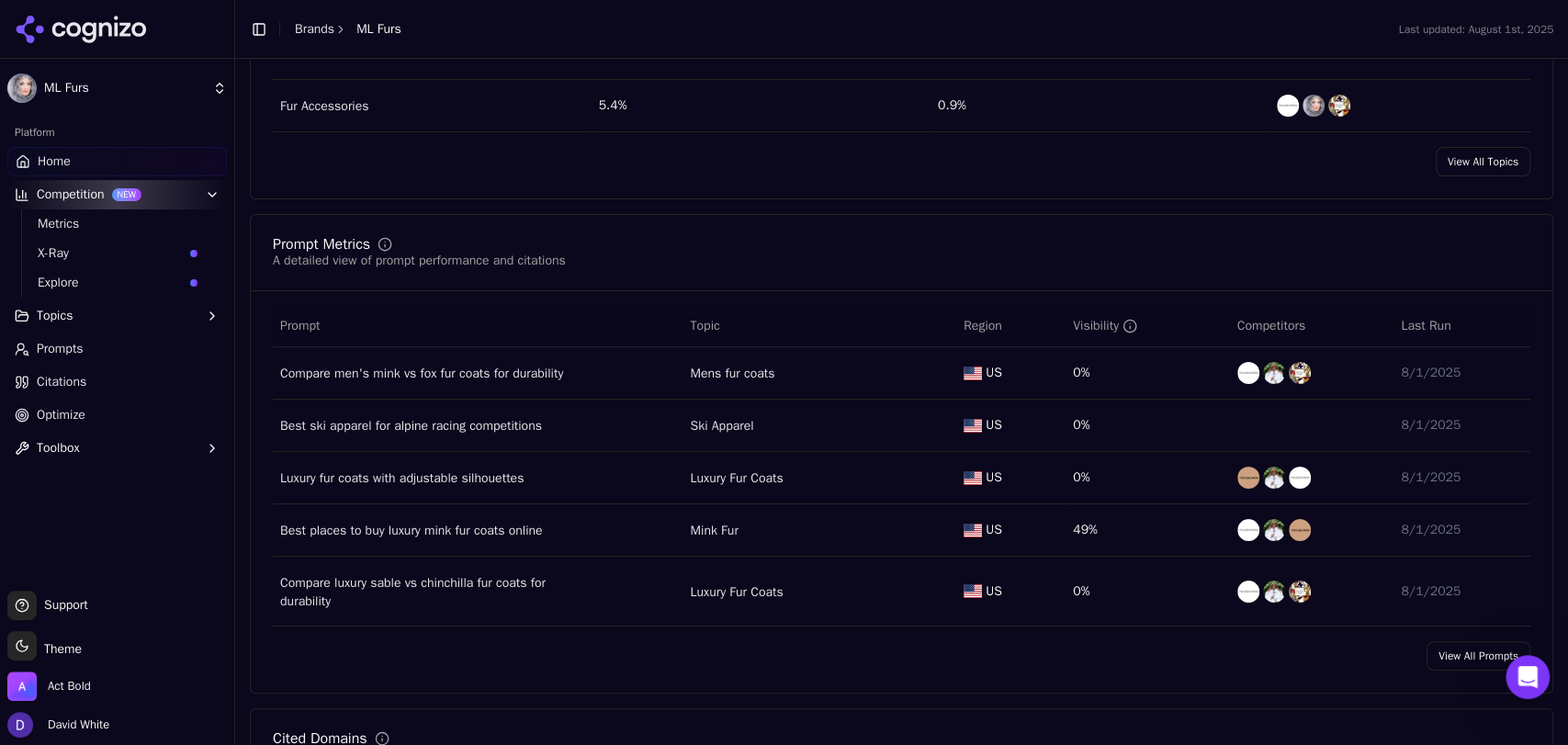 click on "View All Prompts" at bounding box center (1478, 656) 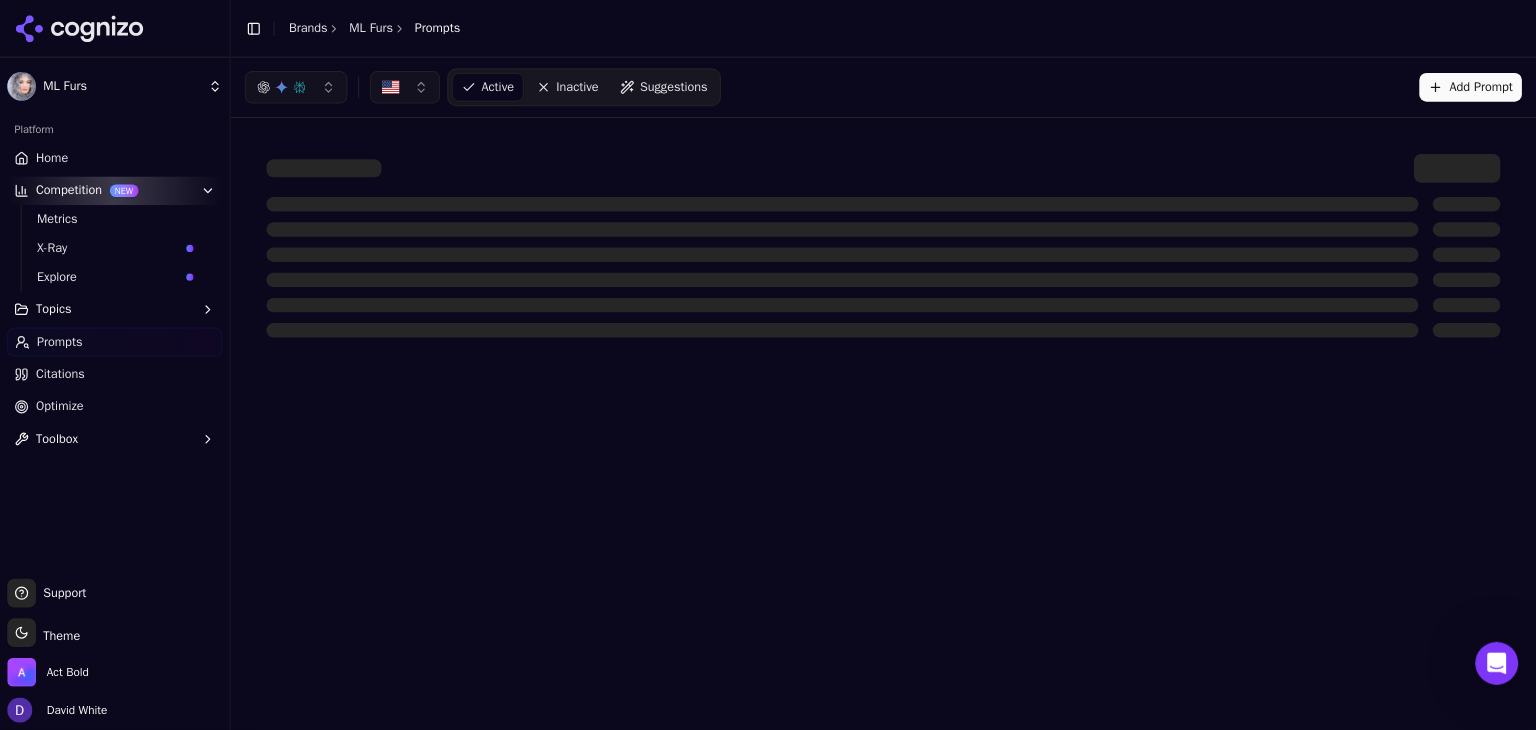 scroll, scrollTop: 0, scrollLeft: 0, axis: both 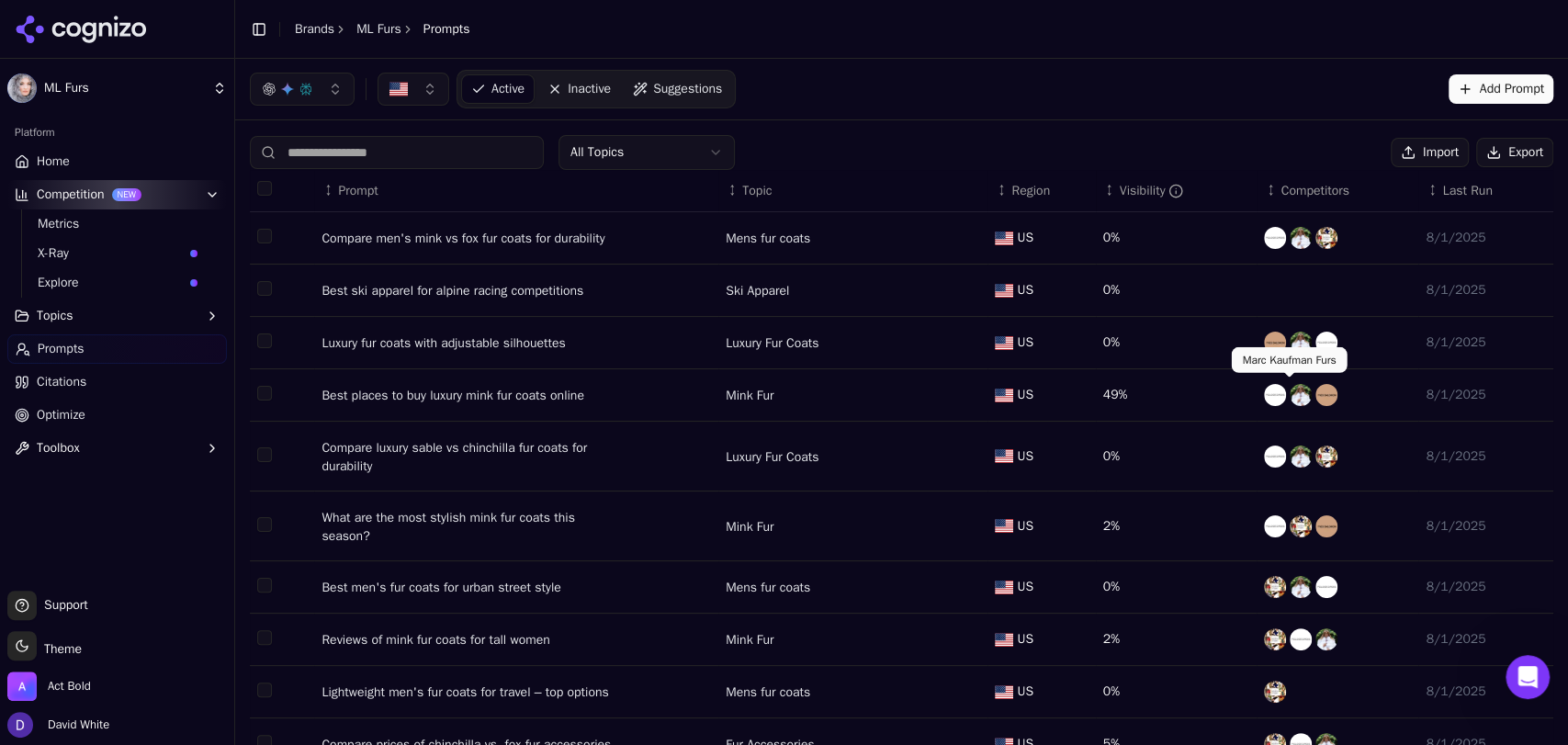 click on "Export" at bounding box center (1515, 152) 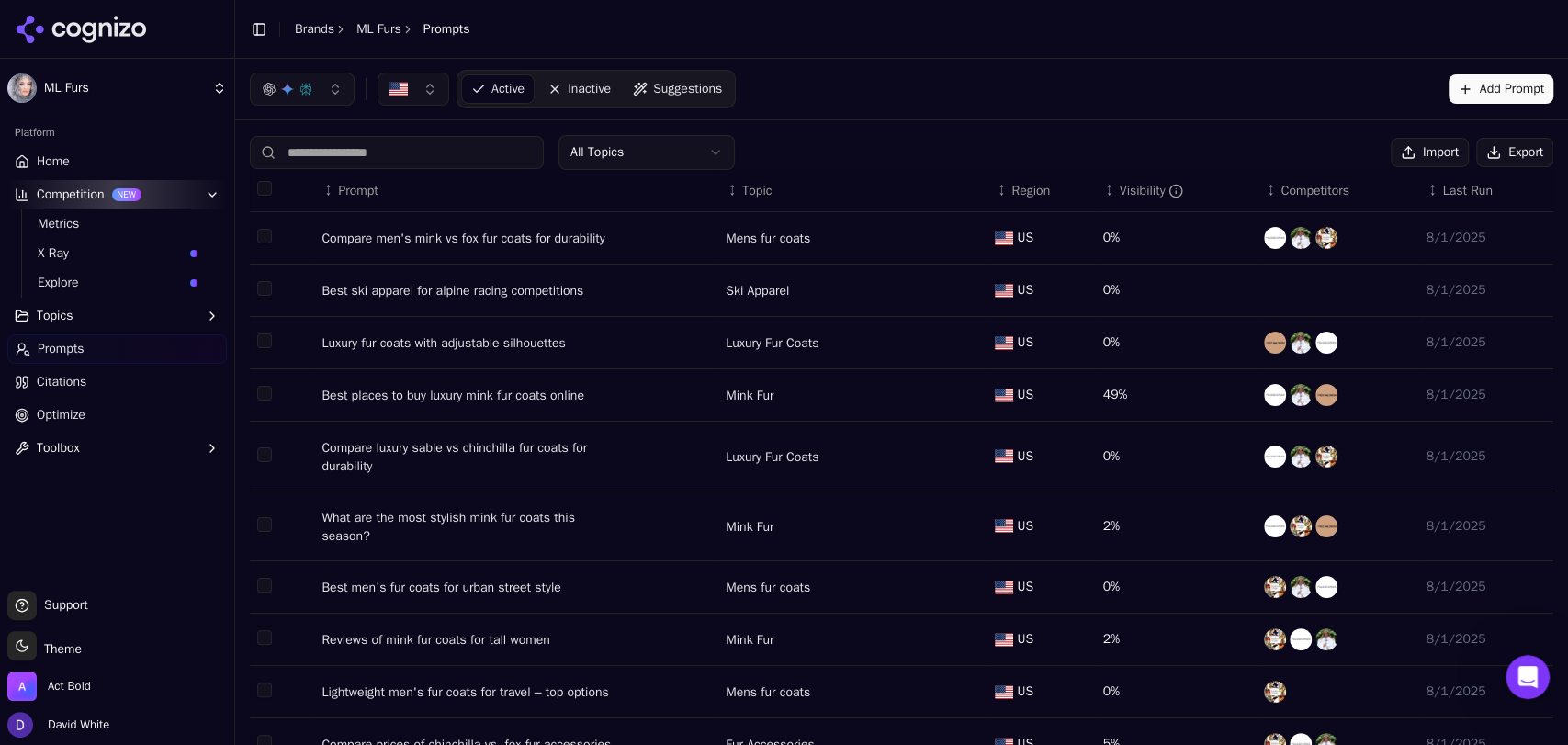 type 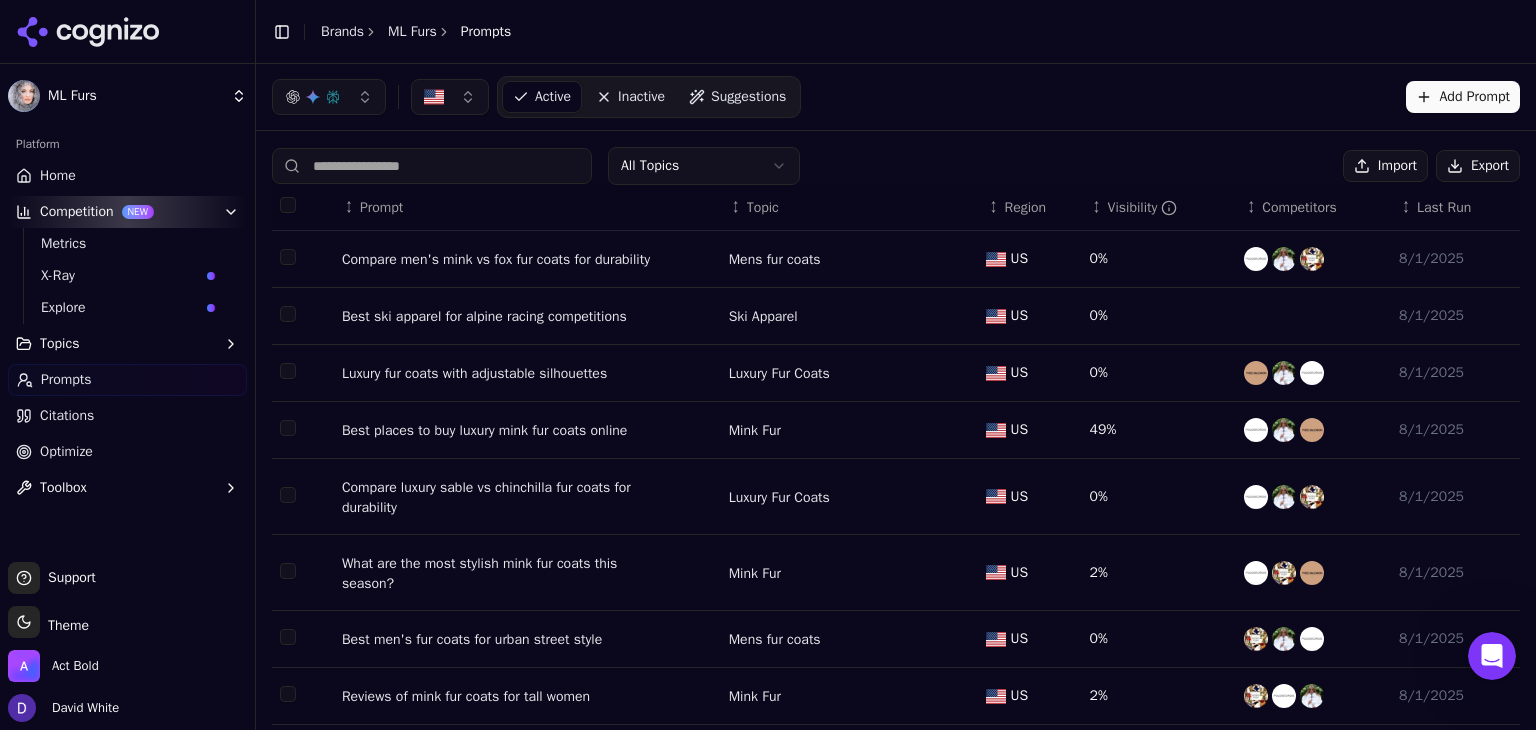 click on "Citations" at bounding box center [67, 416] 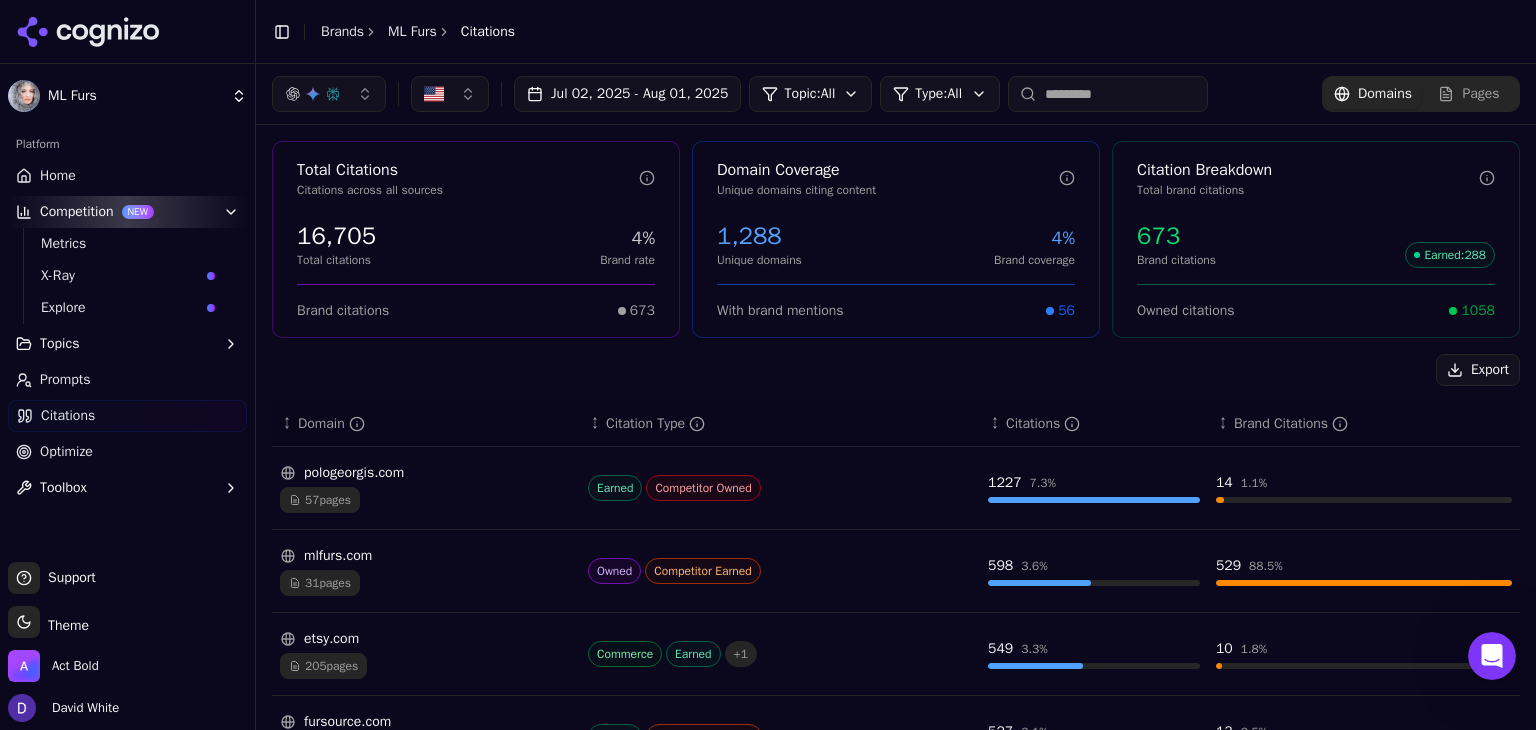 click on "Toggle Sidebar Brands ML Furs Citations" at bounding box center (393, 32) 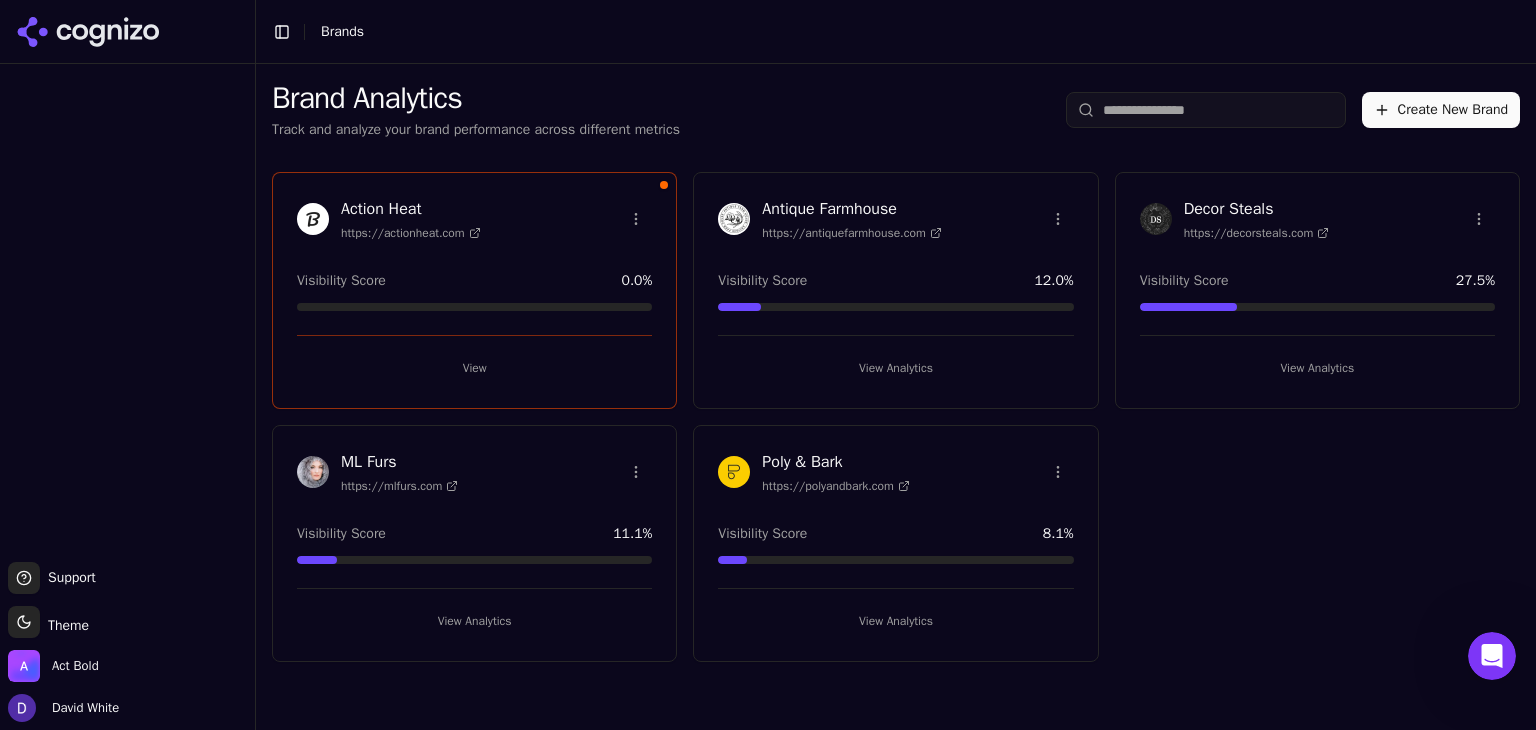 click 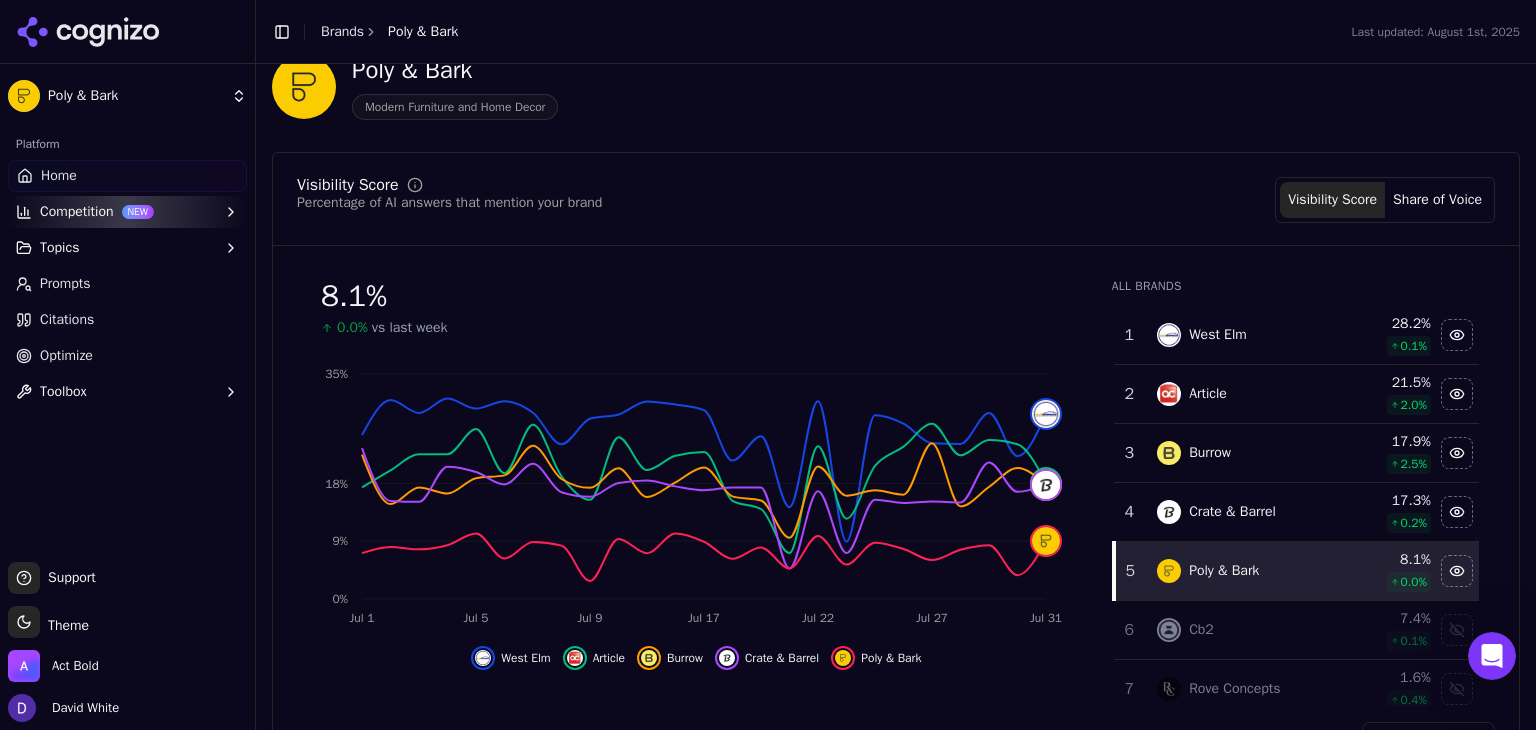 scroll, scrollTop: 133, scrollLeft: 0, axis: vertical 